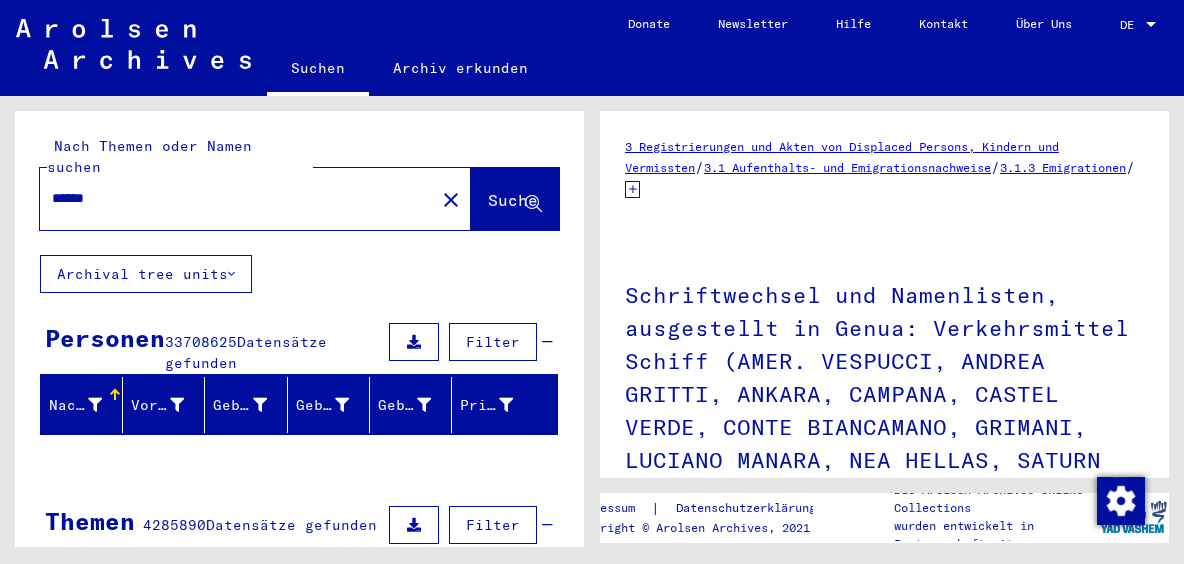 scroll, scrollTop: 0, scrollLeft: 0, axis: both 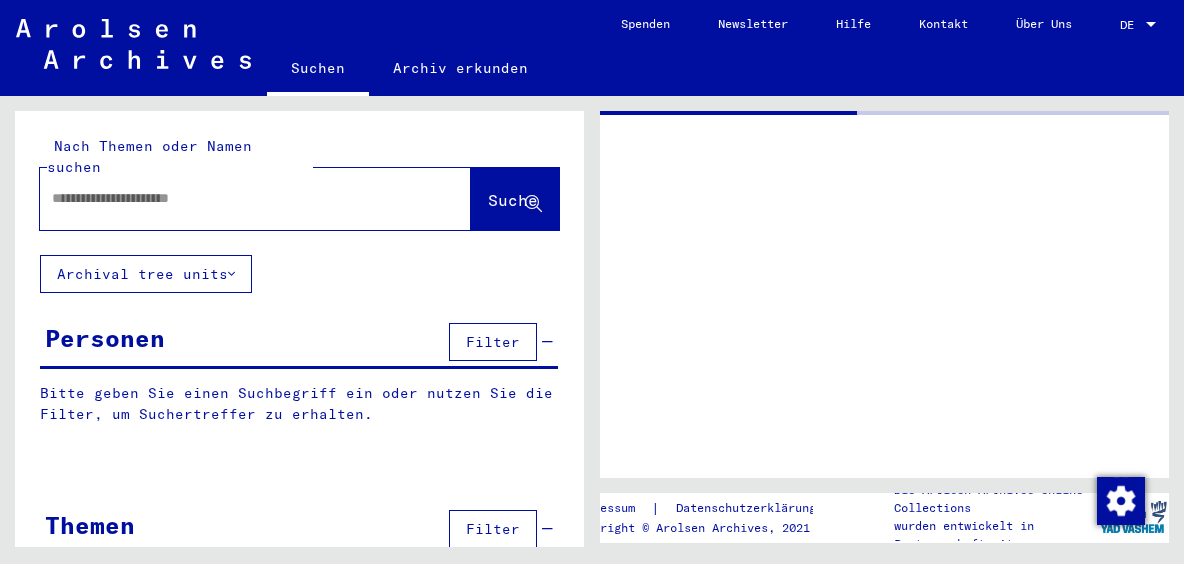 type on "*****" 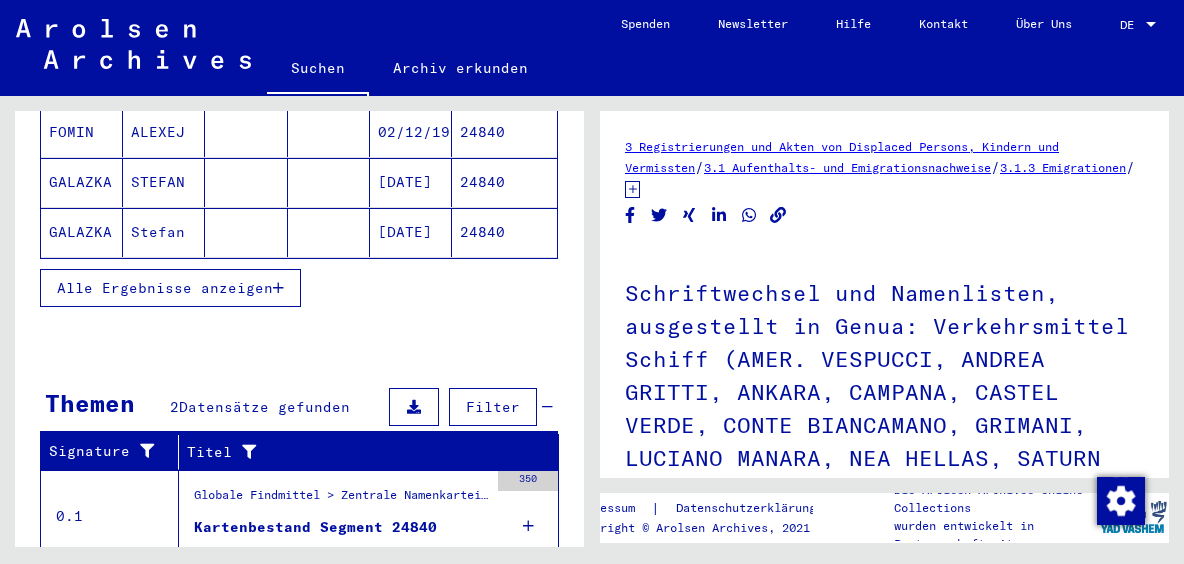 scroll, scrollTop: 0, scrollLeft: 0, axis: both 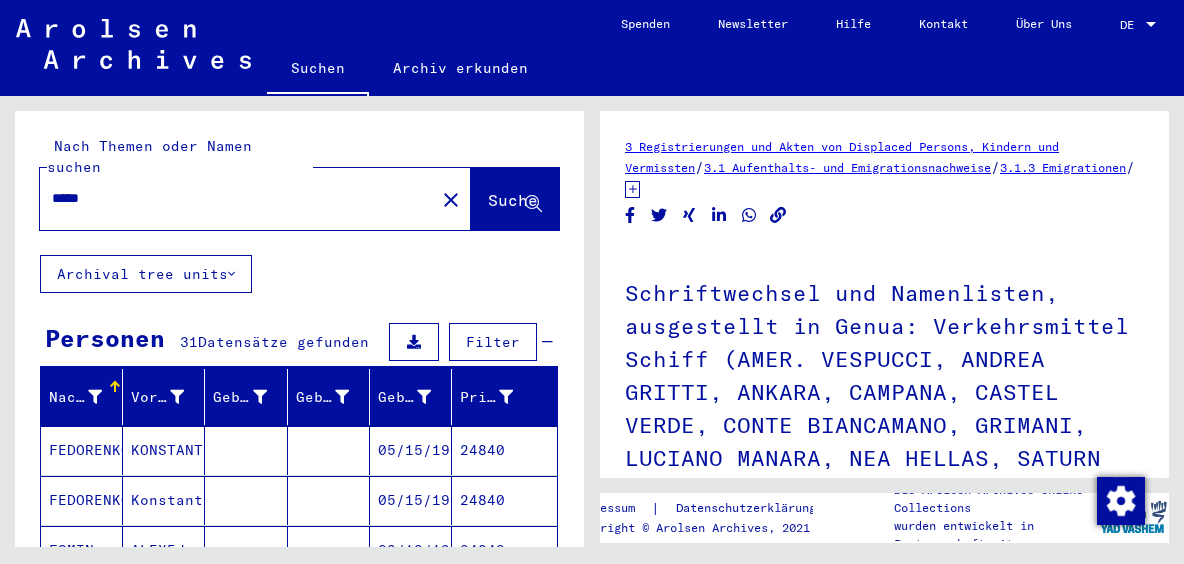 click on "close" 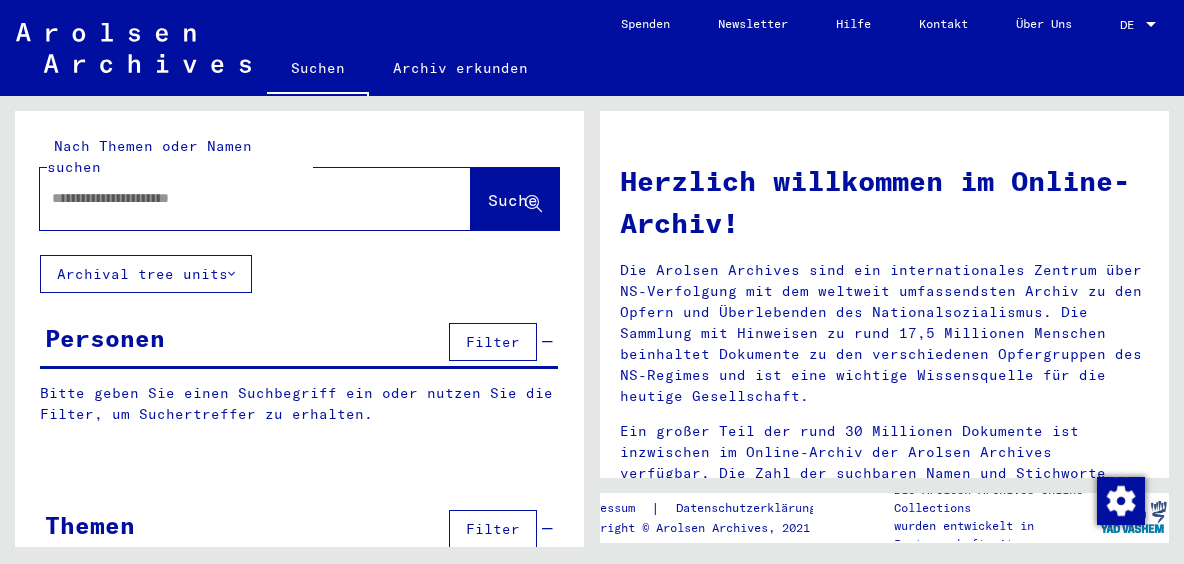 click at bounding box center (231, 198) 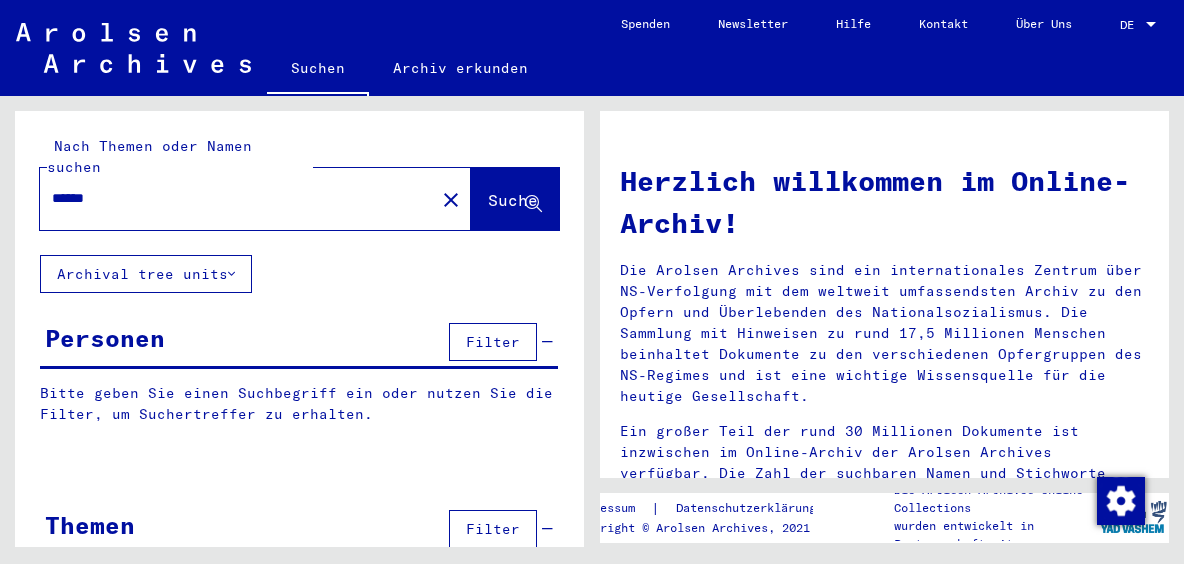 type on "******" 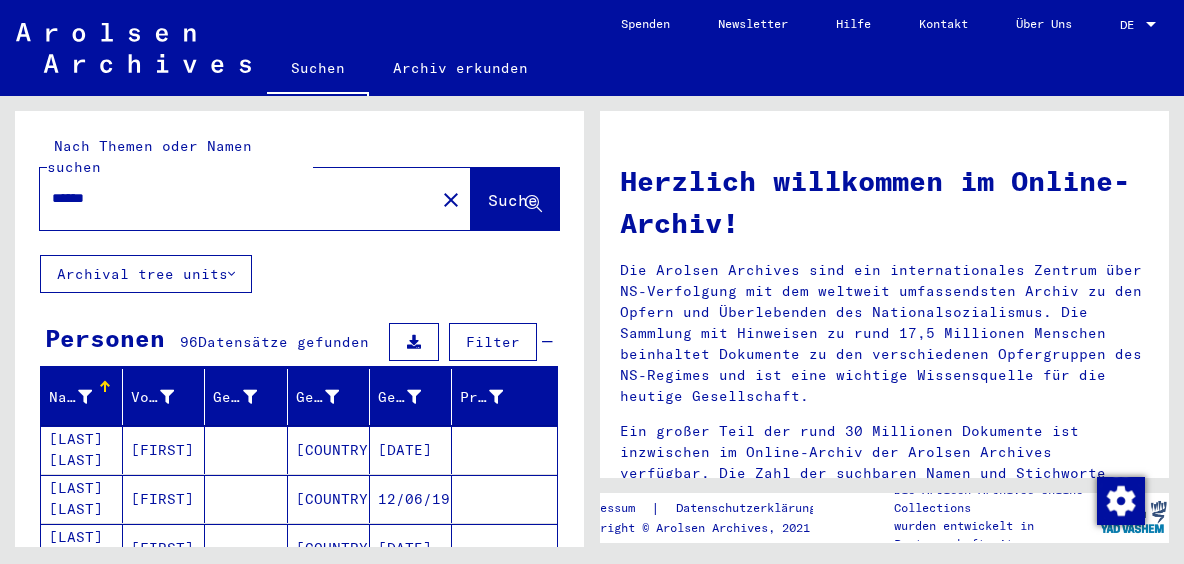 click on "Archival tree units" 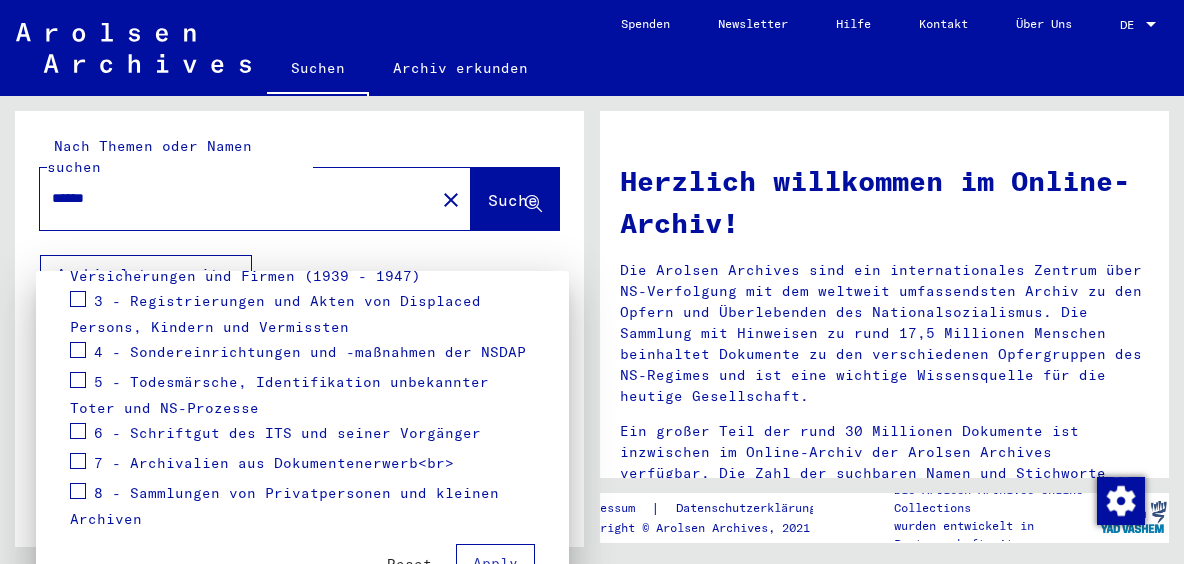 scroll, scrollTop: 305, scrollLeft: 0, axis: vertical 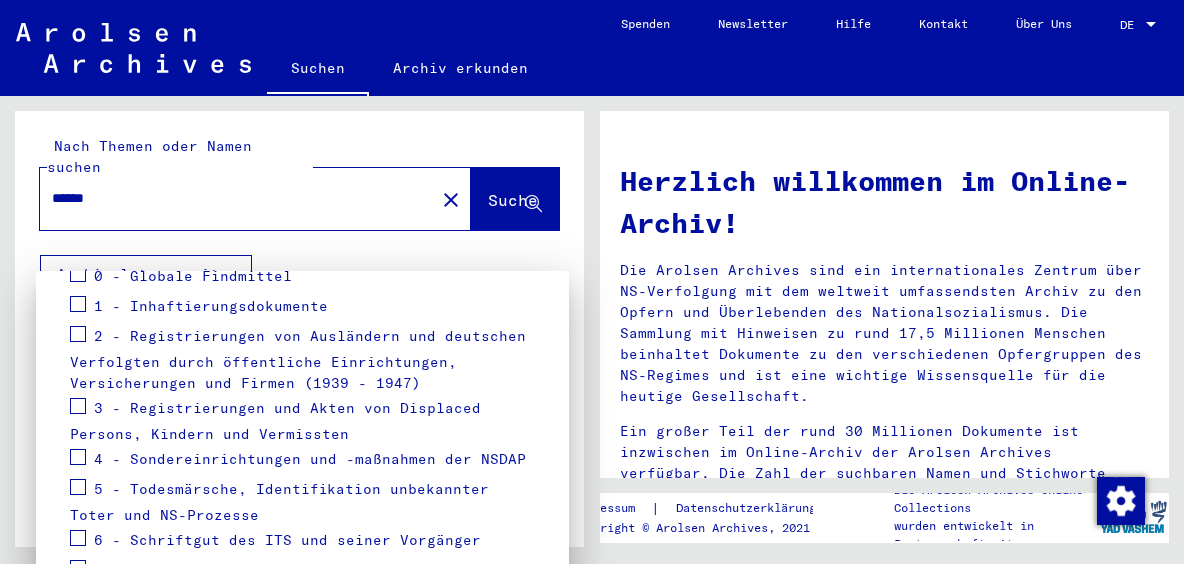 click on "3 - Registrierungen und Akten von Displaced Persons, Kindern und Vermissten" at bounding box center (275, 420) 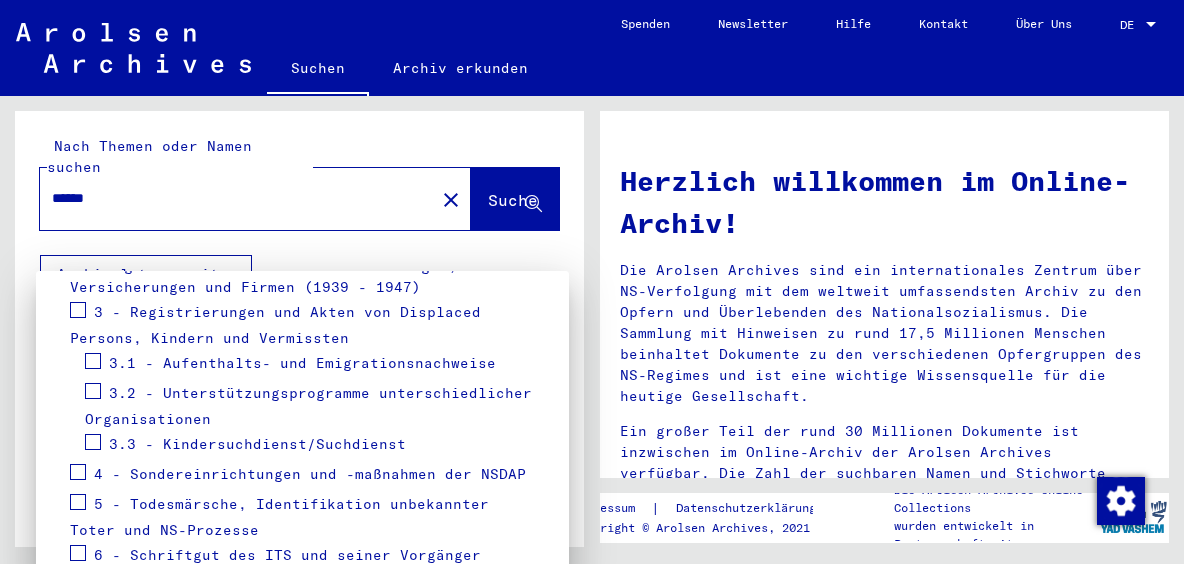 scroll, scrollTop: 412, scrollLeft: 0, axis: vertical 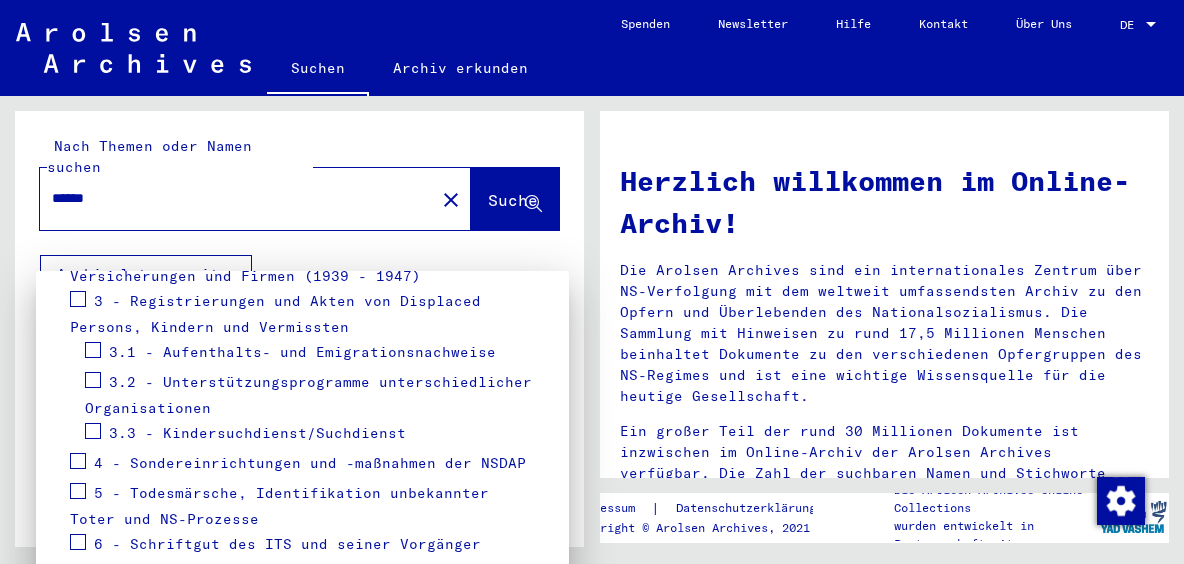click on "3.1 - Aufenthalts- und Emigrationsnachweise" at bounding box center (302, 351) 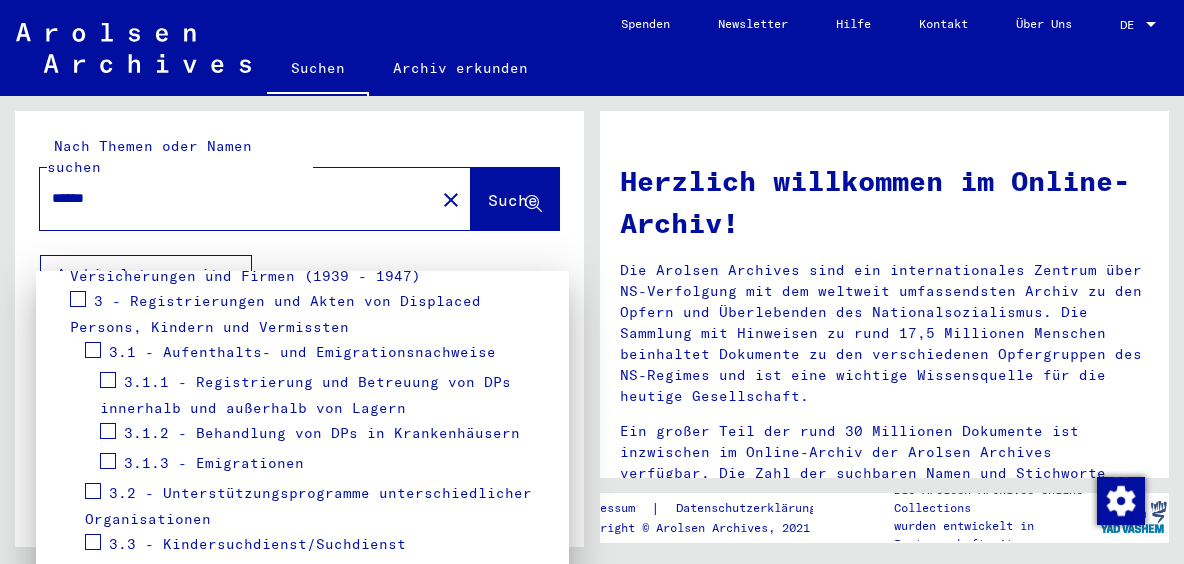 click at bounding box center [108, 461] 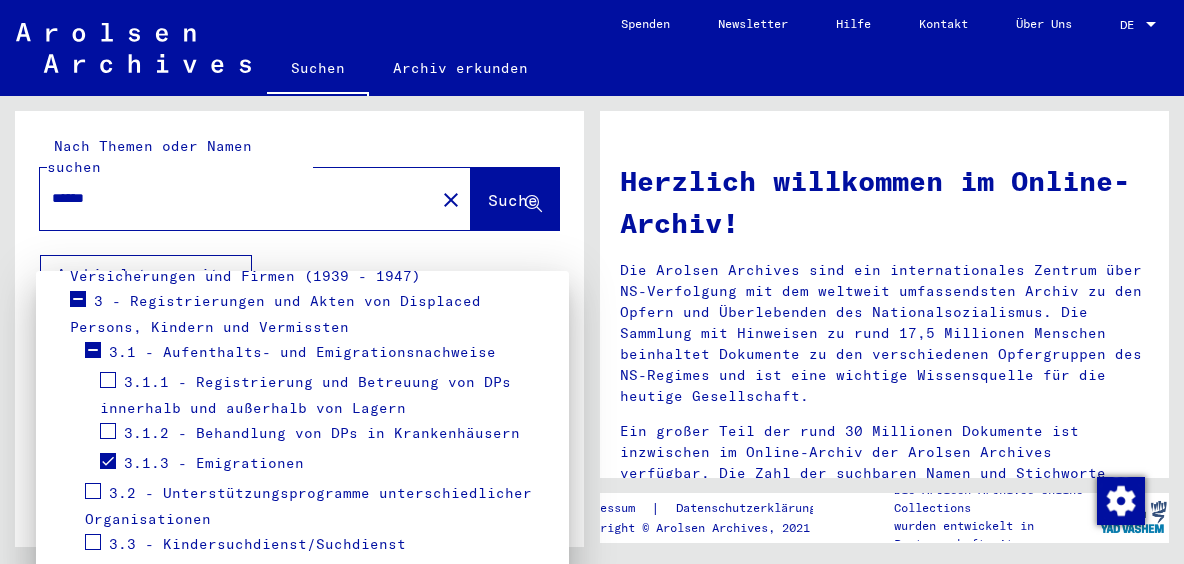 scroll, scrollTop: 634, scrollLeft: 0, axis: vertical 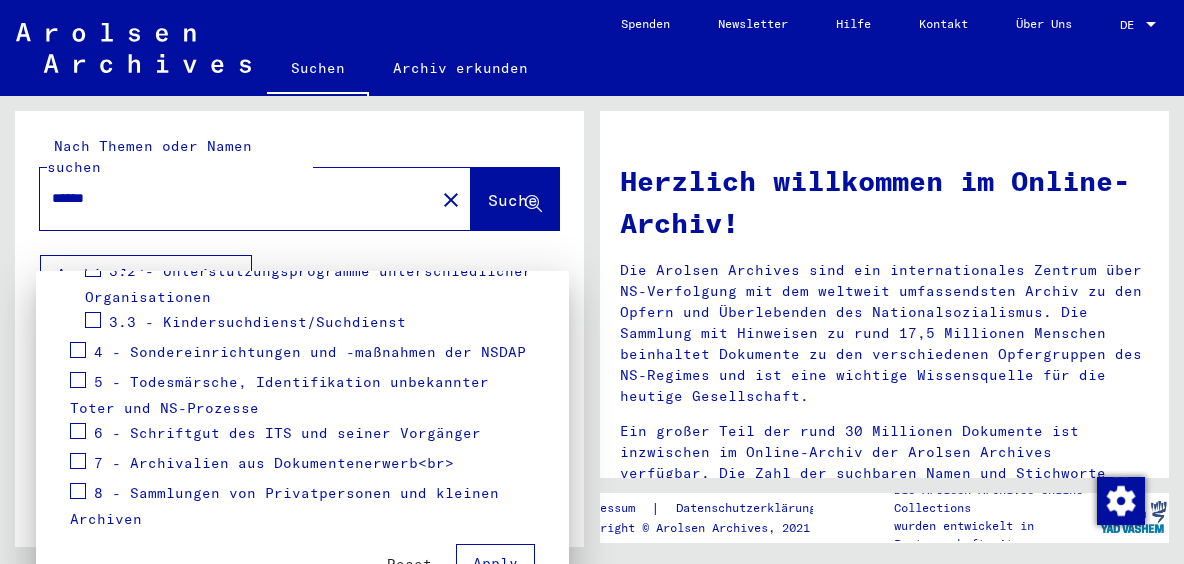 click on "Apply" at bounding box center (495, 563) 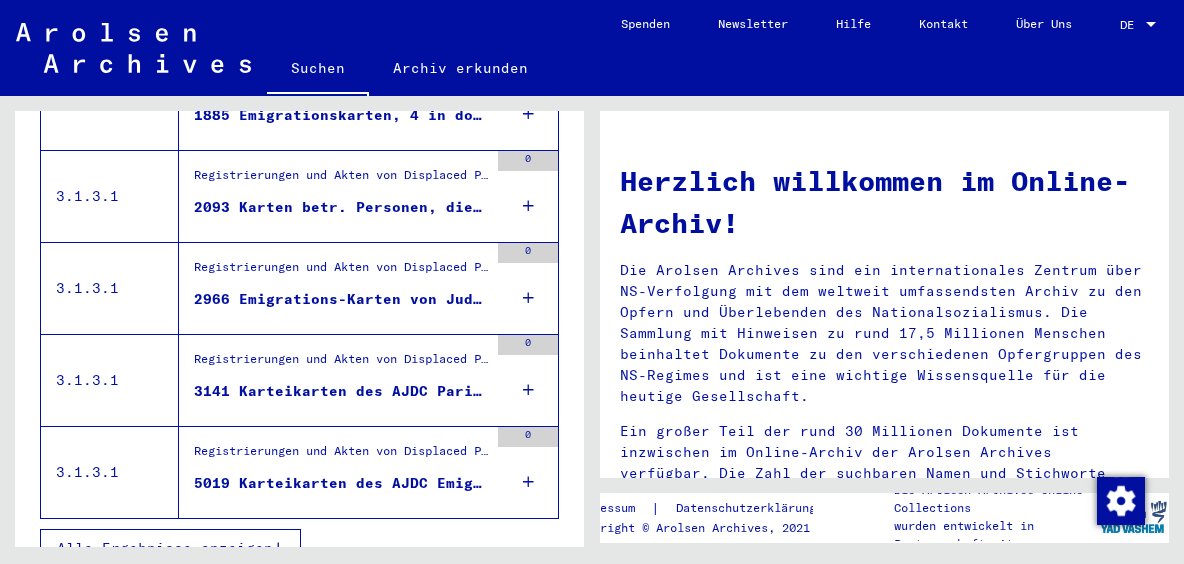 click on "Alle Ergebnisse anzeigen" at bounding box center (165, 548) 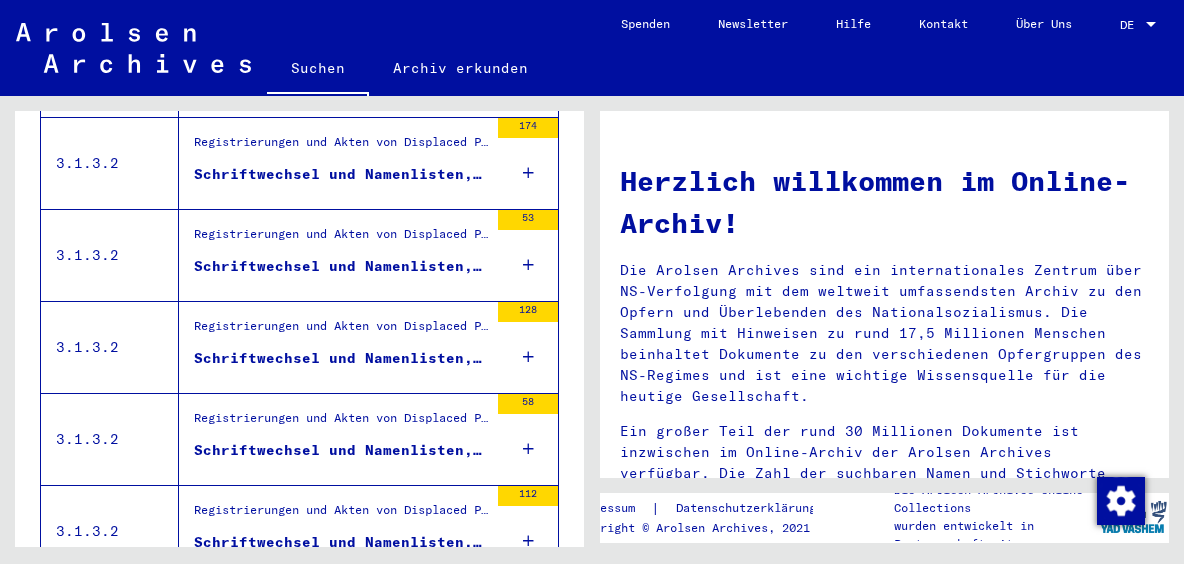 scroll, scrollTop: 1218, scrollLeft: 0, axis: vertical 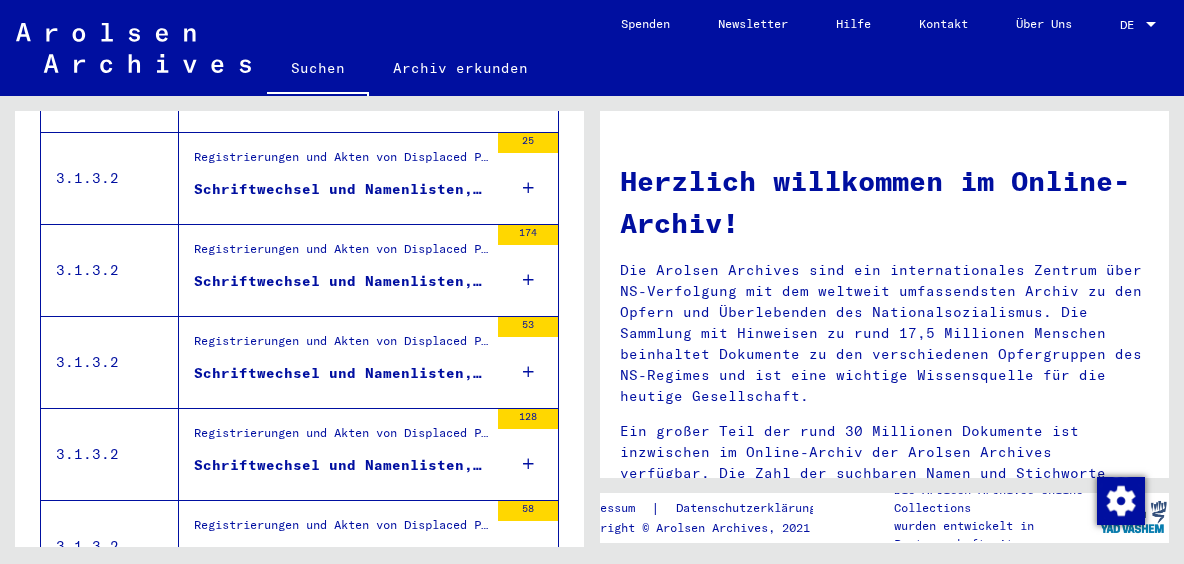 click on "Schriftwechsel und Namenlisten, ausgestellt in Genua, München: Verkehrsmittel Bahn, Schiff (AEOILIA, ANKARA, ANNA C, ATLANTIC, CONTE BIANCAMANO, FLORIDA, INDEPENDENCE, ITALIA, NAPOLI, ROMA, SISES, SUR ..." at bounding box center [341, 373] 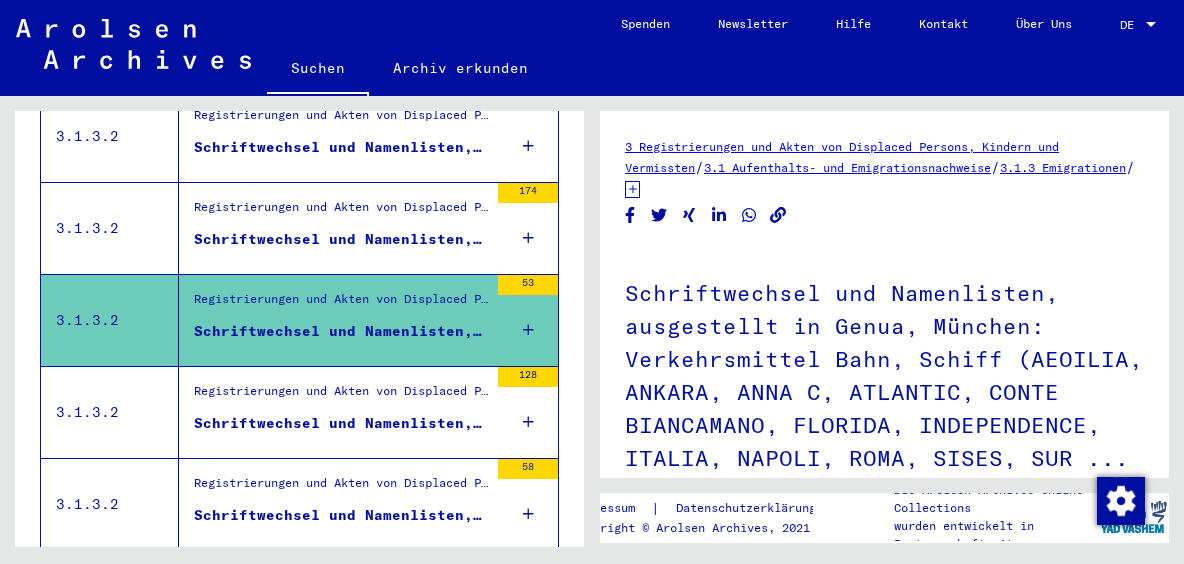 scroll, scrollTop: 1325, scrollLeft: 0, axis: vertical 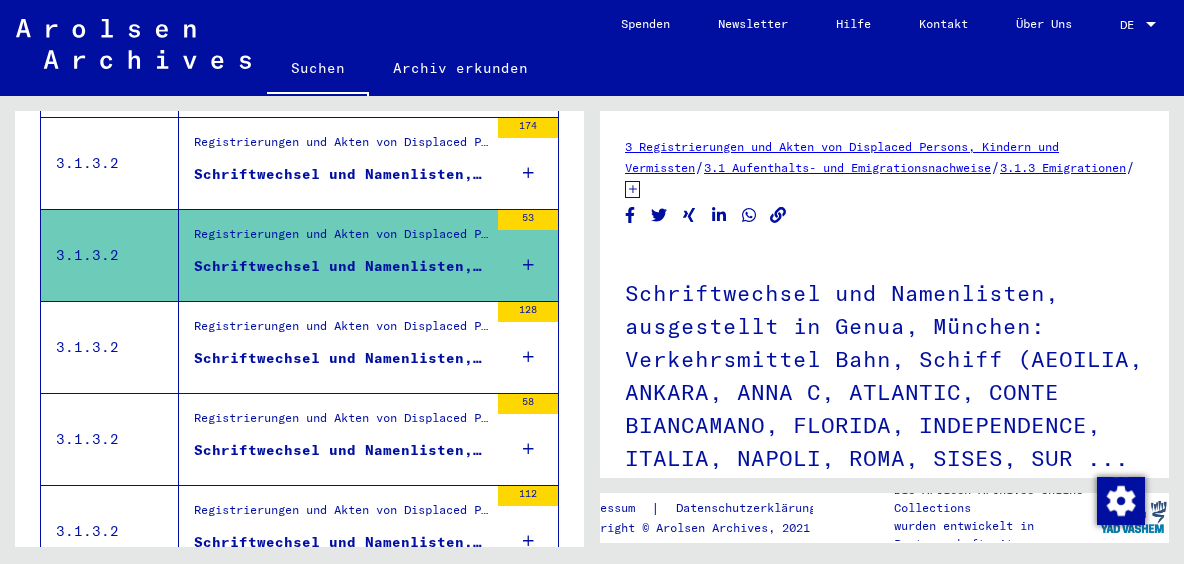 click on "Registrierungen und Akten von Displaced Persons, Kindern und Vermissten > Aufenthalts- und Emigrationsnachweise > Emigrationen > Passagierlisten und sonstige Zusammenstellungen über emigrierte Personen > Registrierungen und Emigration überwiegend aus anderen europäischen Ländern > Zeitraum 1946 - 1952 (hauptsächlich IRO-Unterstützung)" at bounding box center (341, 423) 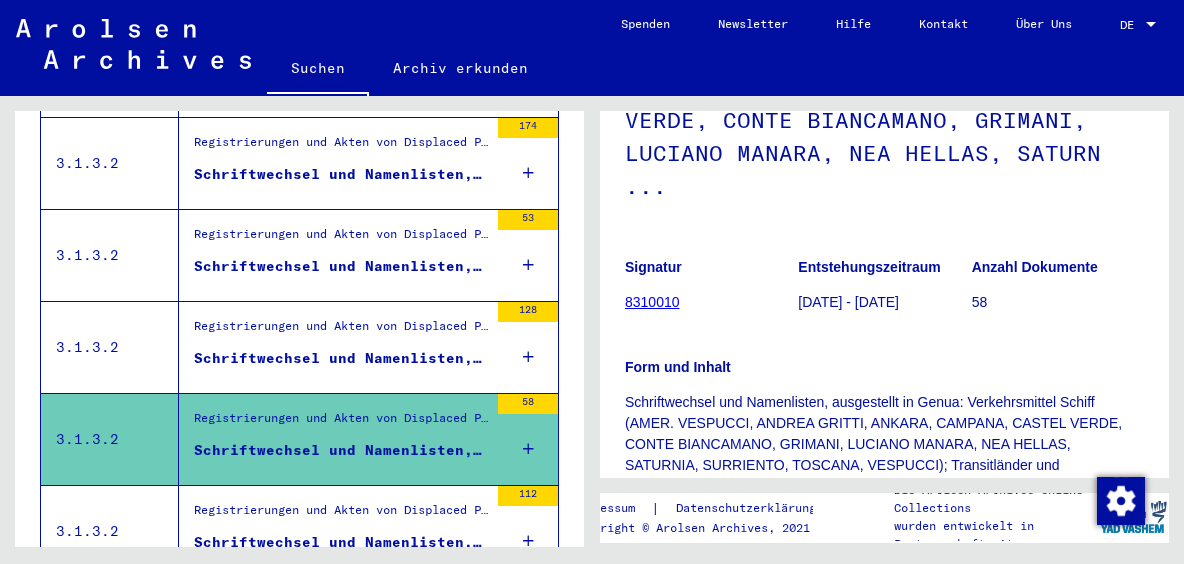 scroll, scrollTop: 322, scrollLeft: 0, axis: vertical 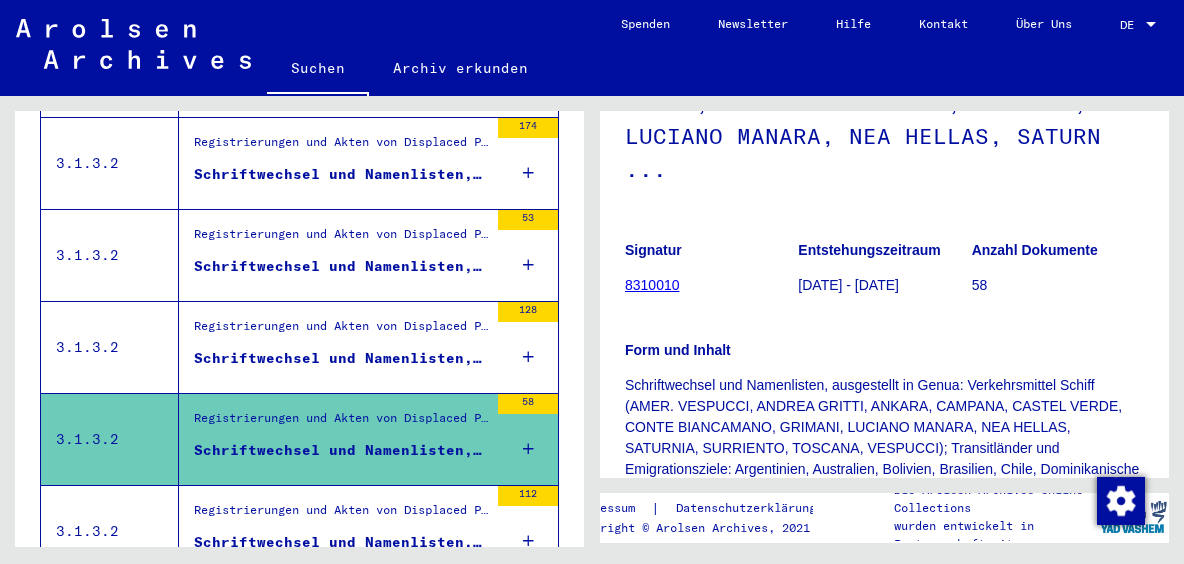 click on "Registrierungen und Akten von Displaced Persons, Kindern und Vermissten > Aufenthalts- und Emigrationsnachweise > Emigrationen > Passagierlisten und sonstige Zusammenstellungen über emigrierte Personen > Registrierungen und Emigration überwiegend aus anderen europäischen Ländern > Zeitraum 1946 - 1952 (hauptsächlich IRO-Unterstützung) Schriftwechsel und Namenlisten, ausgestellt in Genua, Paris: Verkehrsmittel Bahn, Flugzeug (VOL 337, VOL 338 , VOL IRO 338), Schiff (AMERICA, ANNA SALEN, CHUNG CHOW, CLAUDE BERNARD, FORMOSE, JULES CES ..." at bounding box center (341, 347) 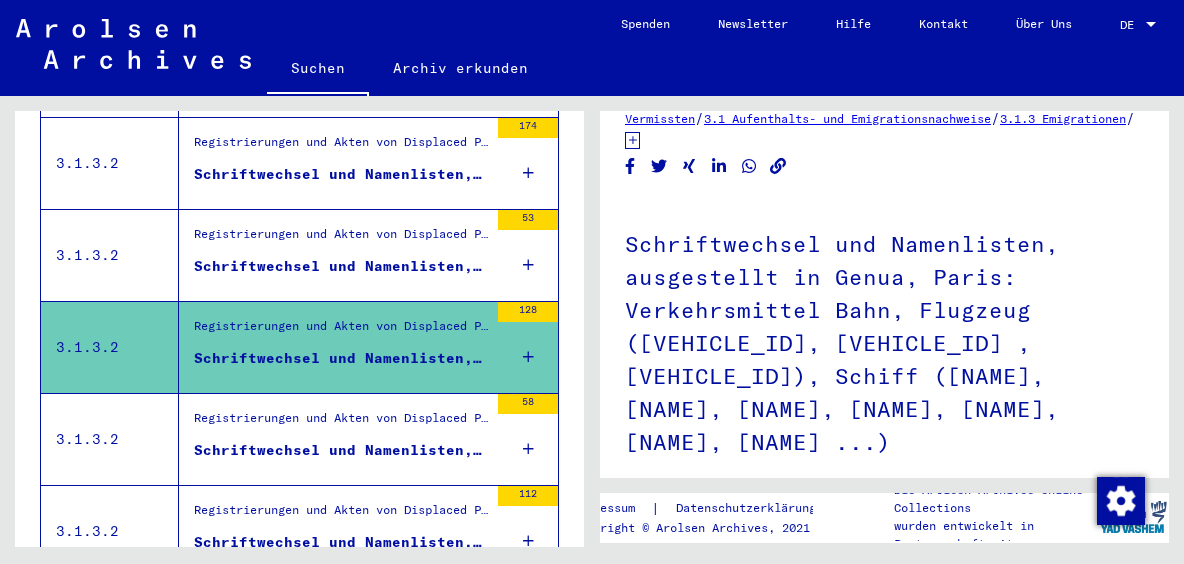 scroll, scrollTop: 107, scrollLeft: 0, axis: vertical 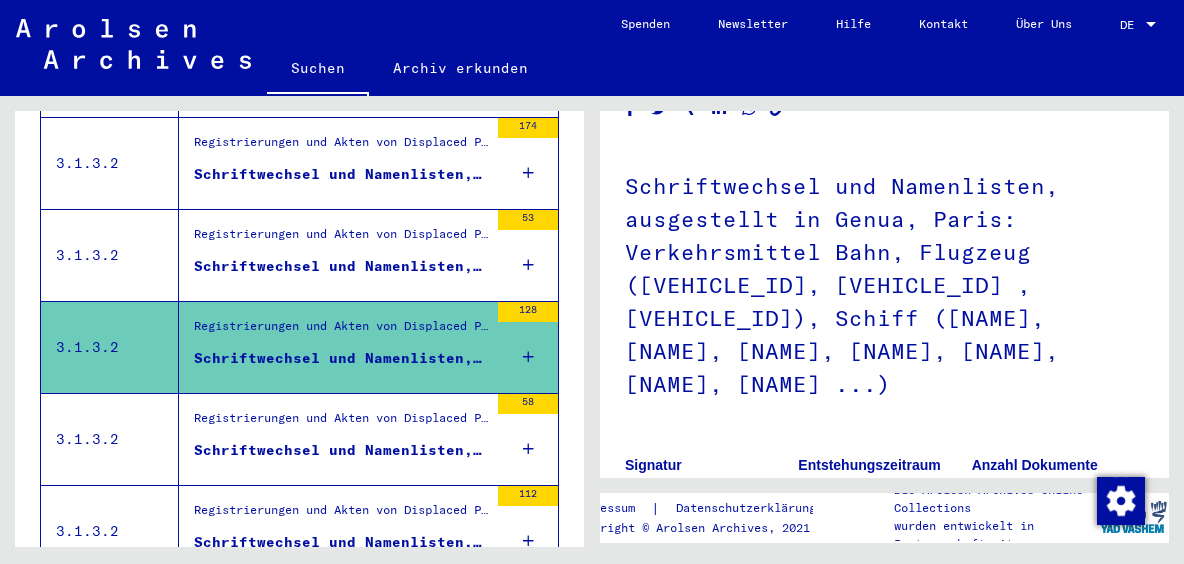 click on "Schriftwechsel und Namenlisten, ausgestellt in Genua: Verkehrsmittel Schiff (AMER. VESPUCCI, ANDREA GRITTI, ANKARA, CAMPANA, CASTEL VERDE, CONTE BIANCAMANO, GRIMANI, LUCIANO MANARA, NEA HELLAS, SATURN ..." at bounding box center (341, 450) 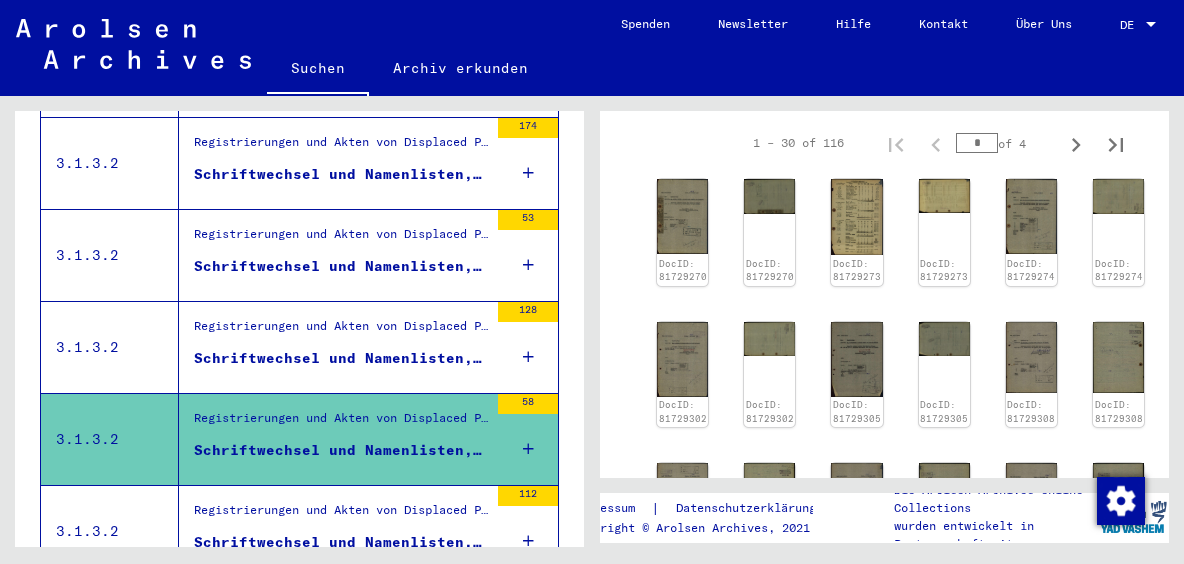 scroll, scrollTop: 858, scrollLeft: 0, axis: vertical 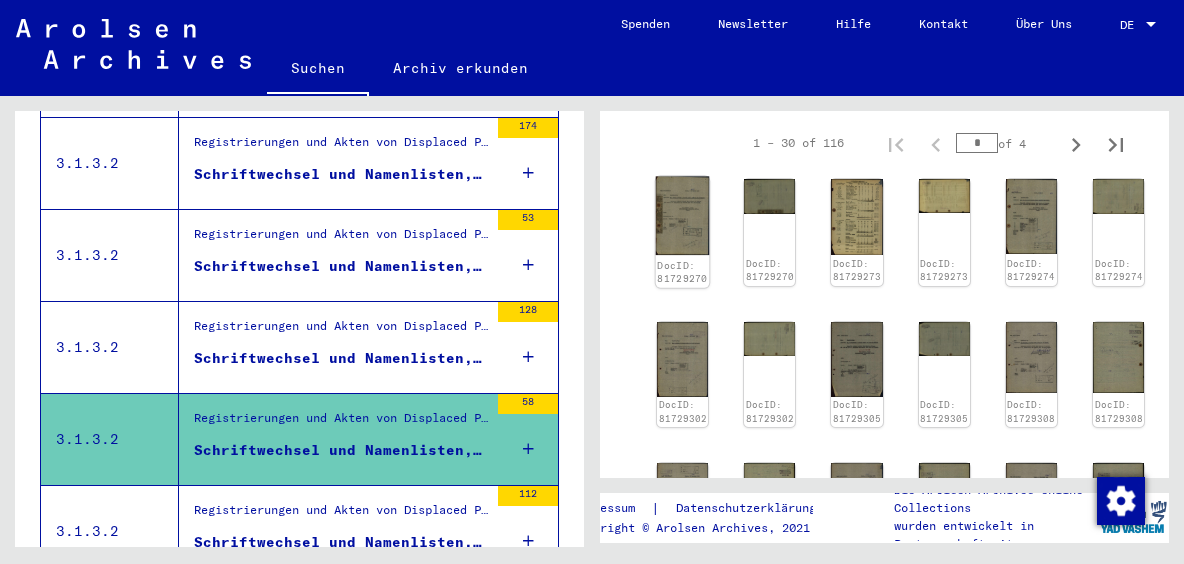click 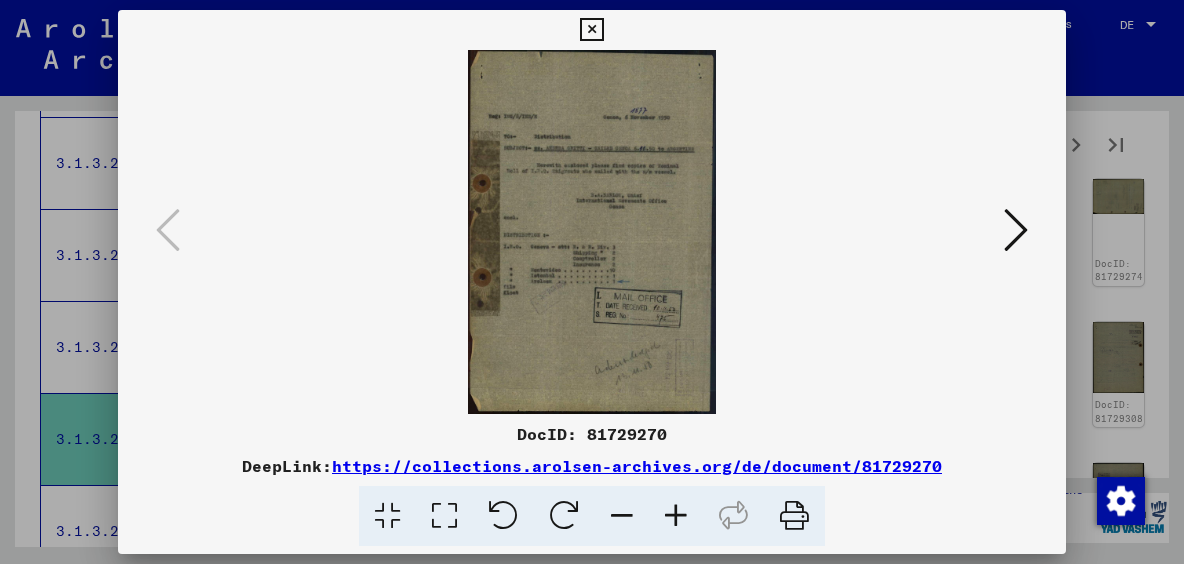 drag, startPoint x: 1034, startPoint y: 234, endPoint x: 1006, endPoint y: 232, distance: 28.071337 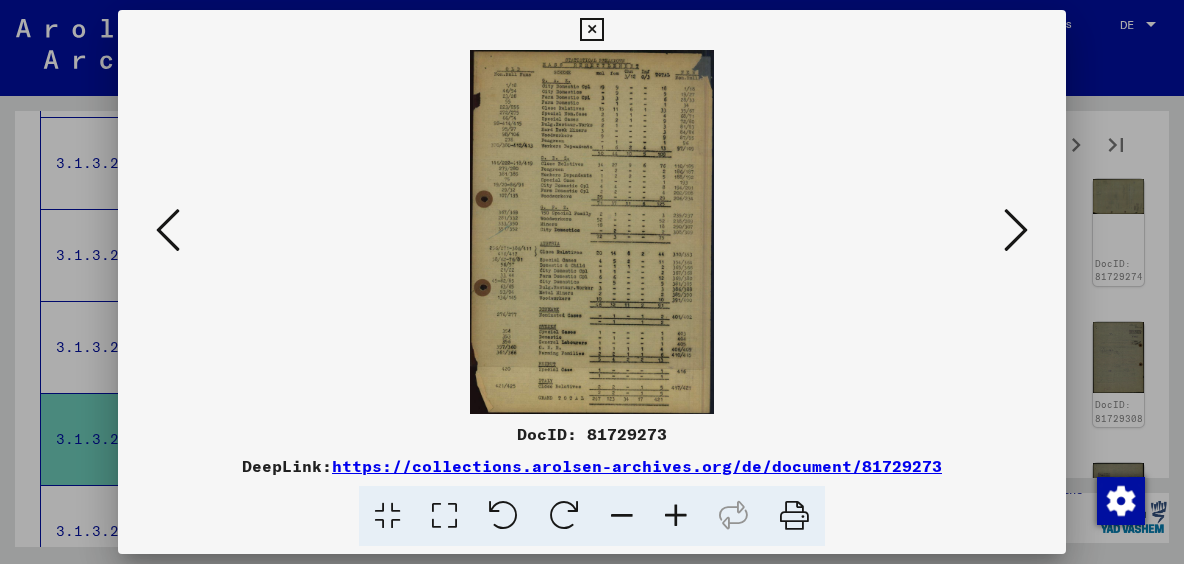 click at bounding box center [1016, 230] 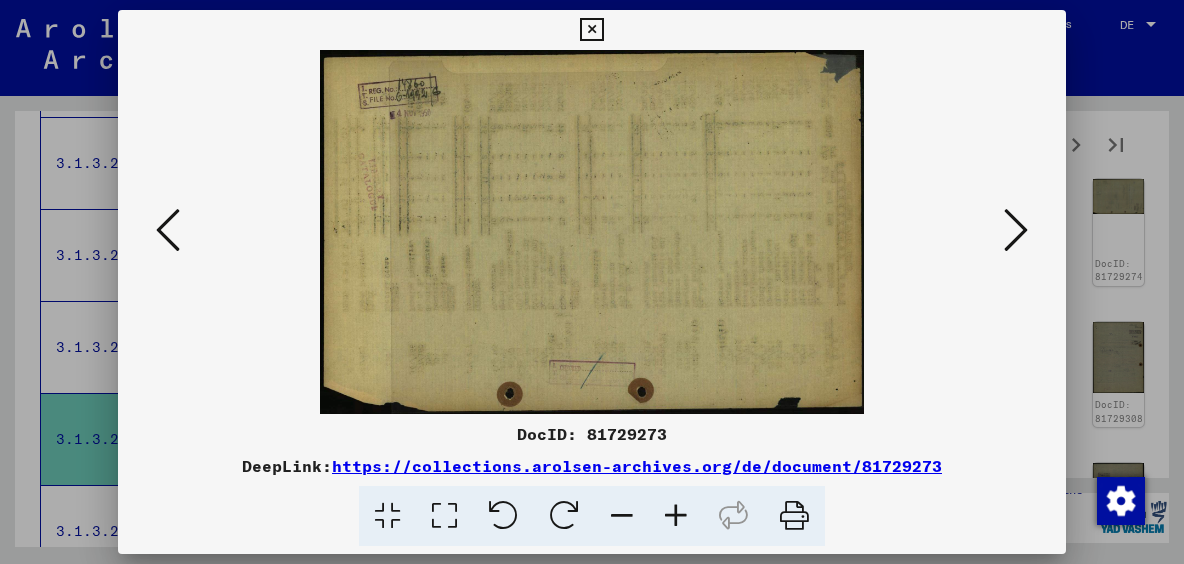 click at bounding box center (1016, 230) 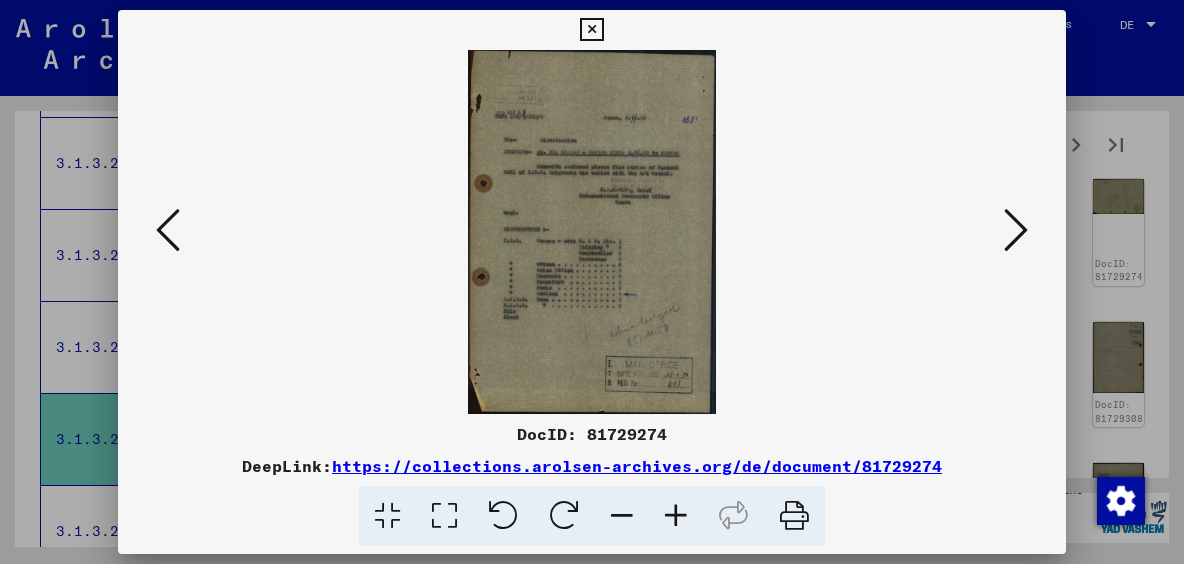 click at bounding box center (1016, 230) 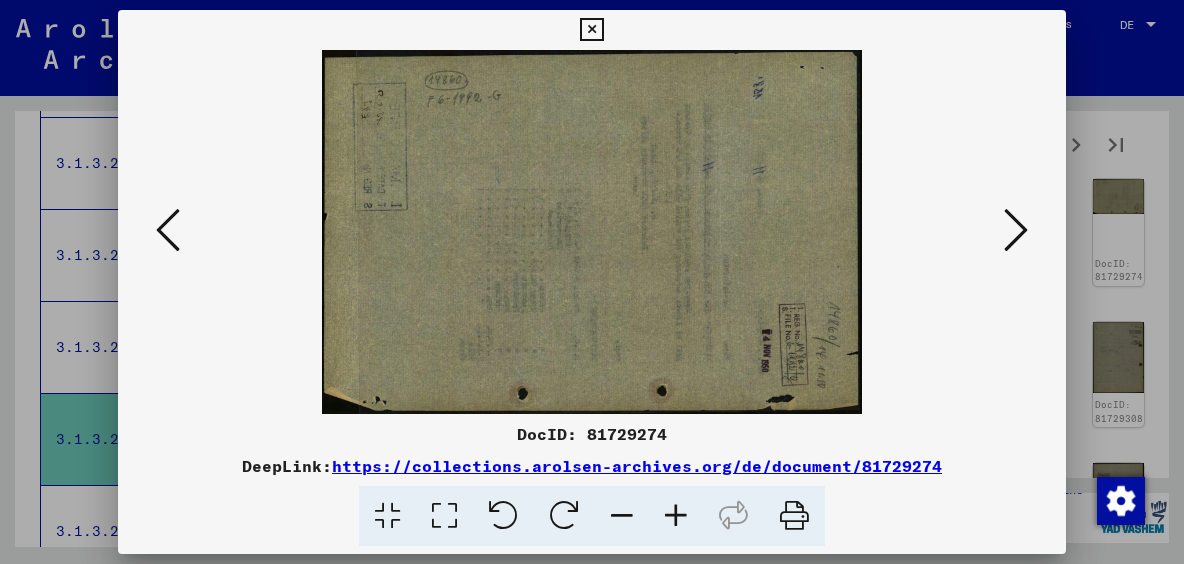 click at bounding box center (1016, 230) 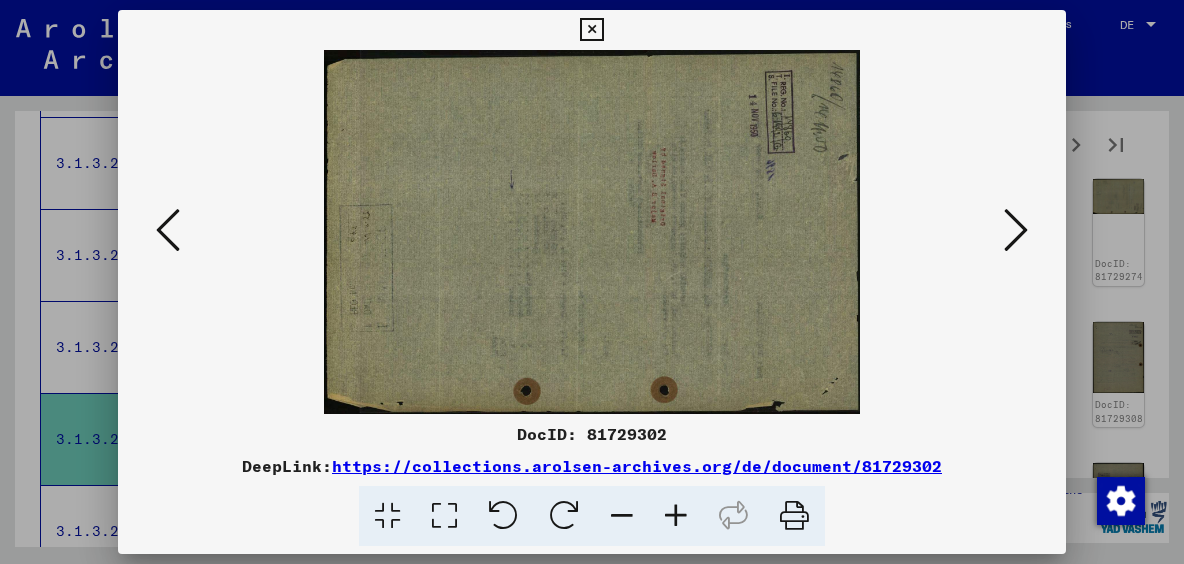 click at bounding box center [1016, 230] 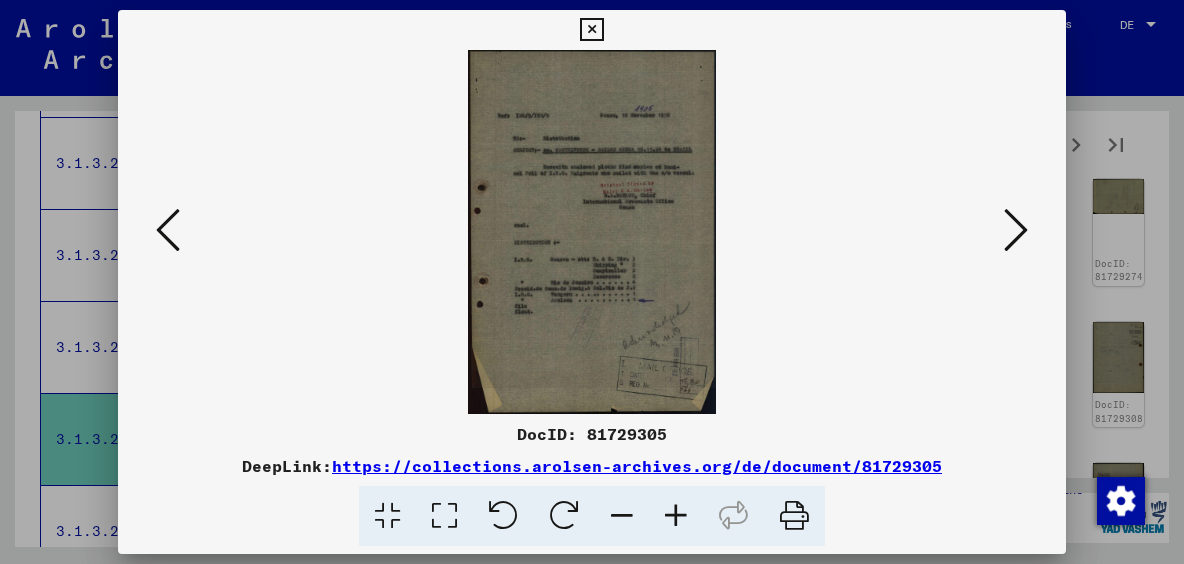 click at bounding box center [1016, 230] 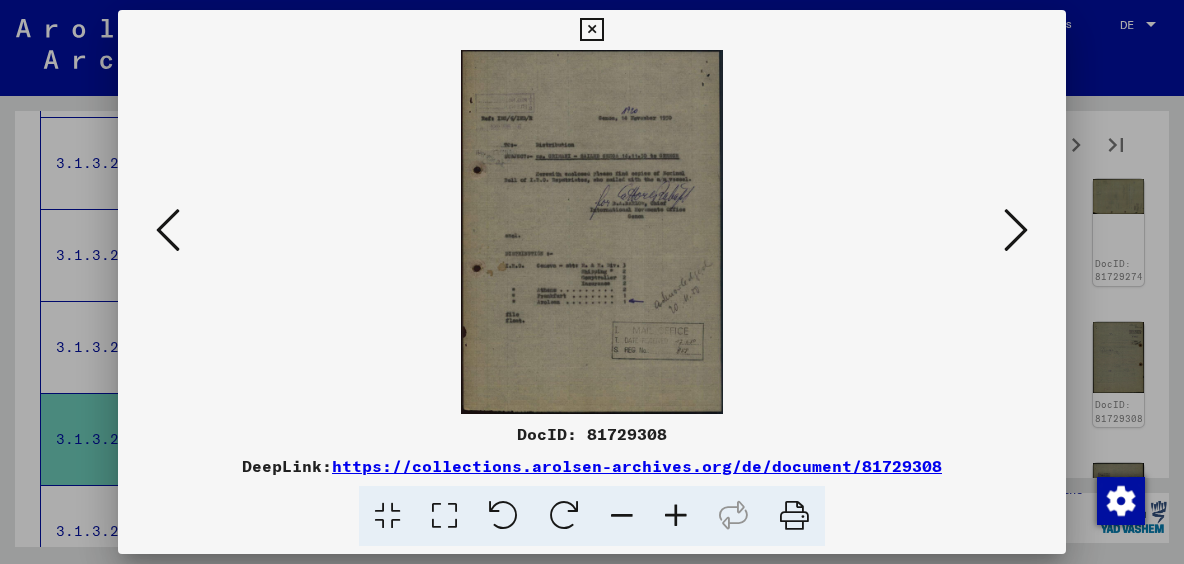 click at bounding box center (1016, 230) 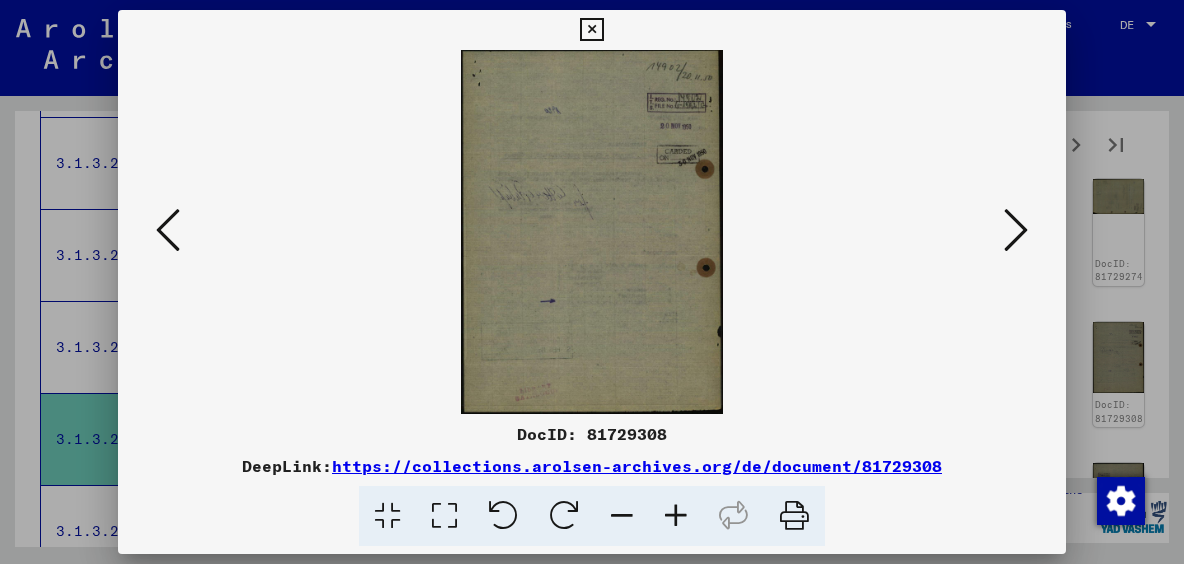 click at bounding box center [1016, 230] 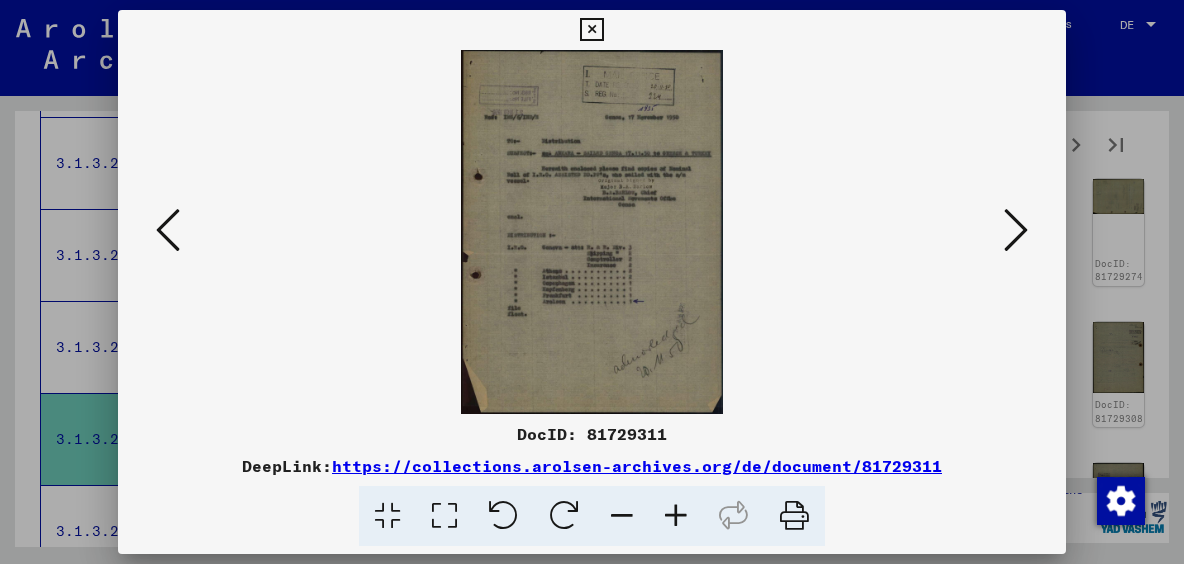 click at bounding box center (1016, 230) 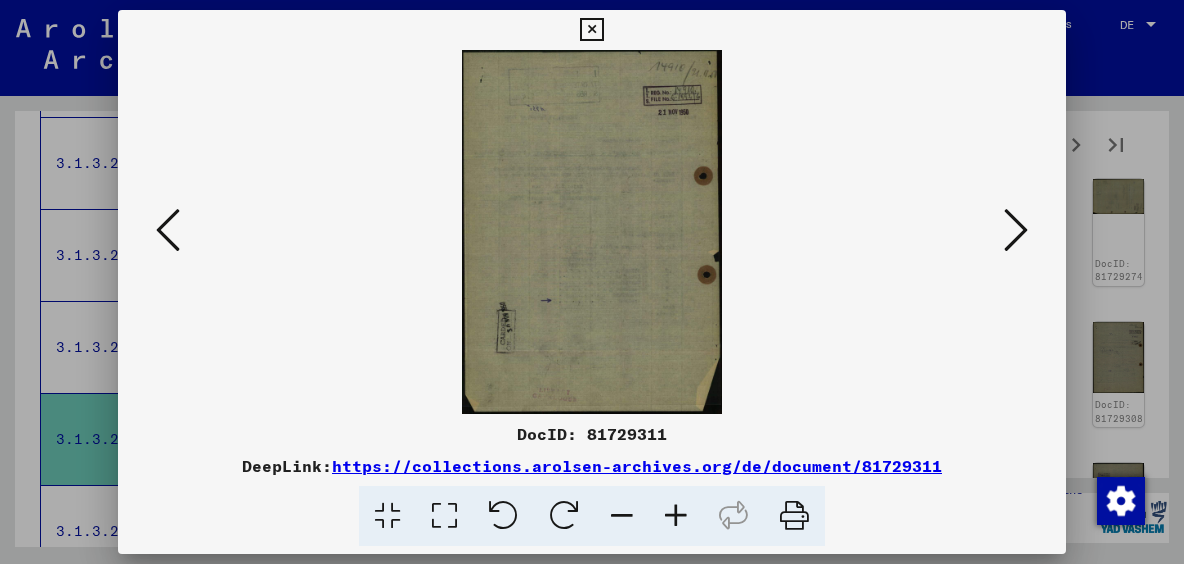 click at bounding box center (1016, 230) 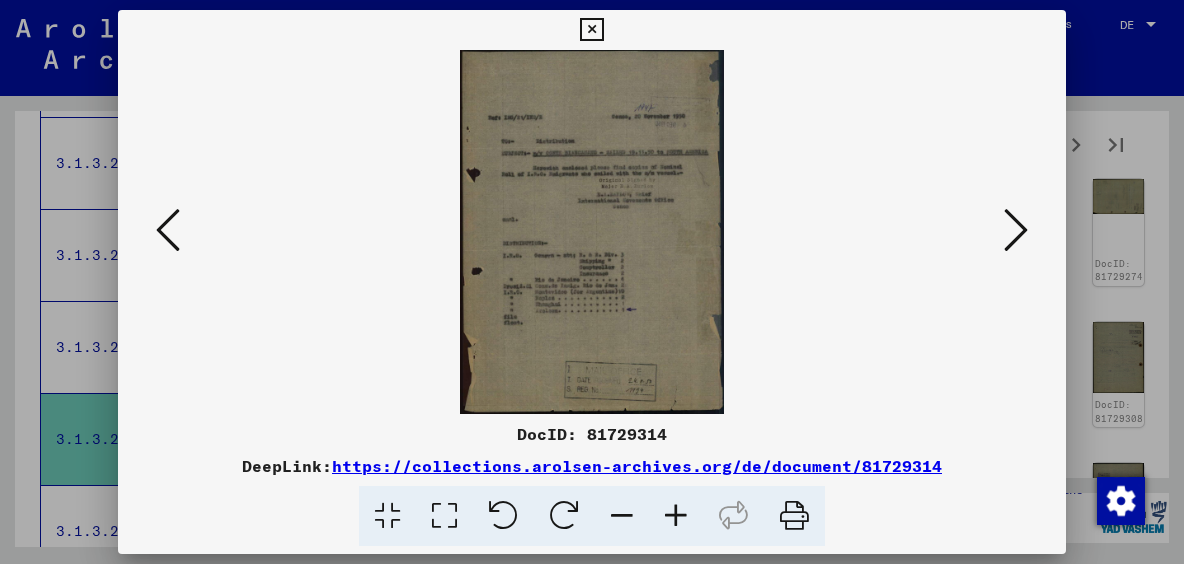 click at bounding box center [1016, 230] 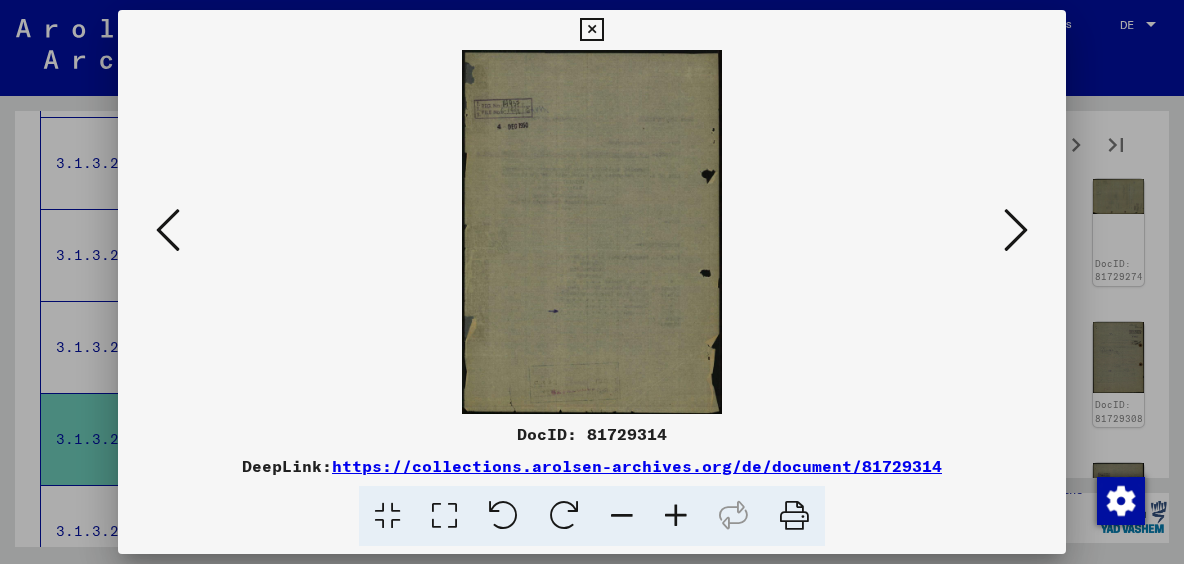 click at bounding box center [1016, 230] 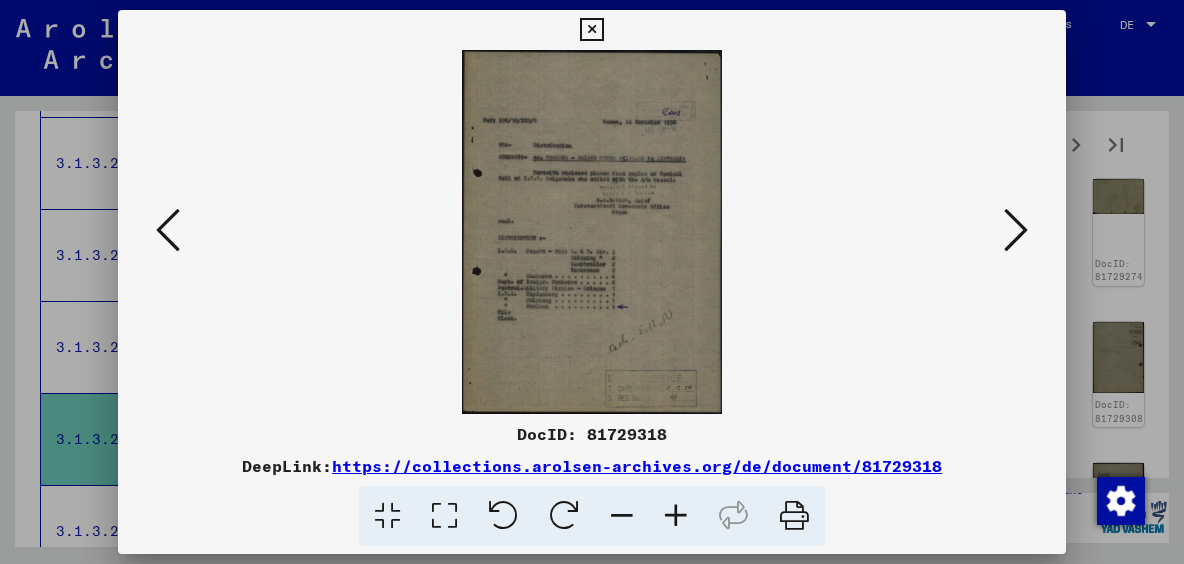 click at bounding box center (1016, 230) 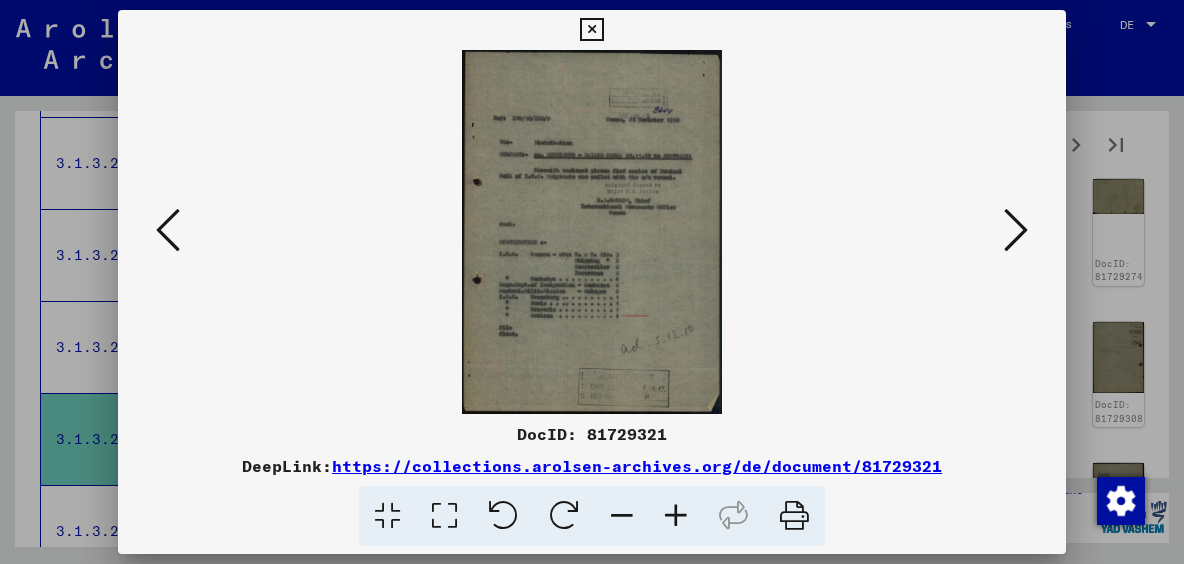 click at bounding box center (1016, 230) 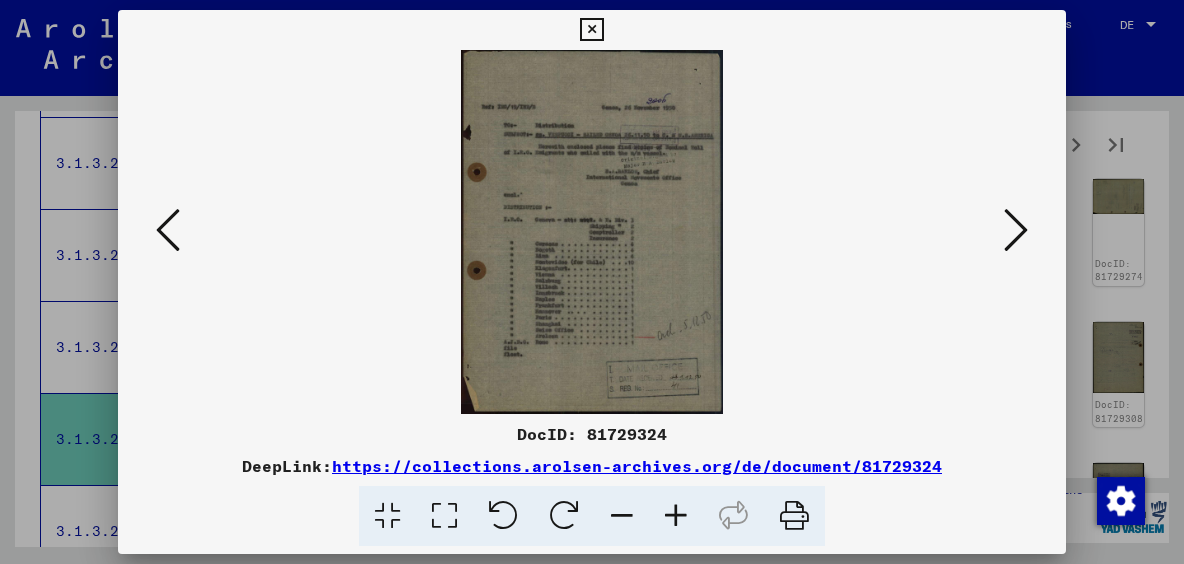 click at bounding box center (1016, 230) 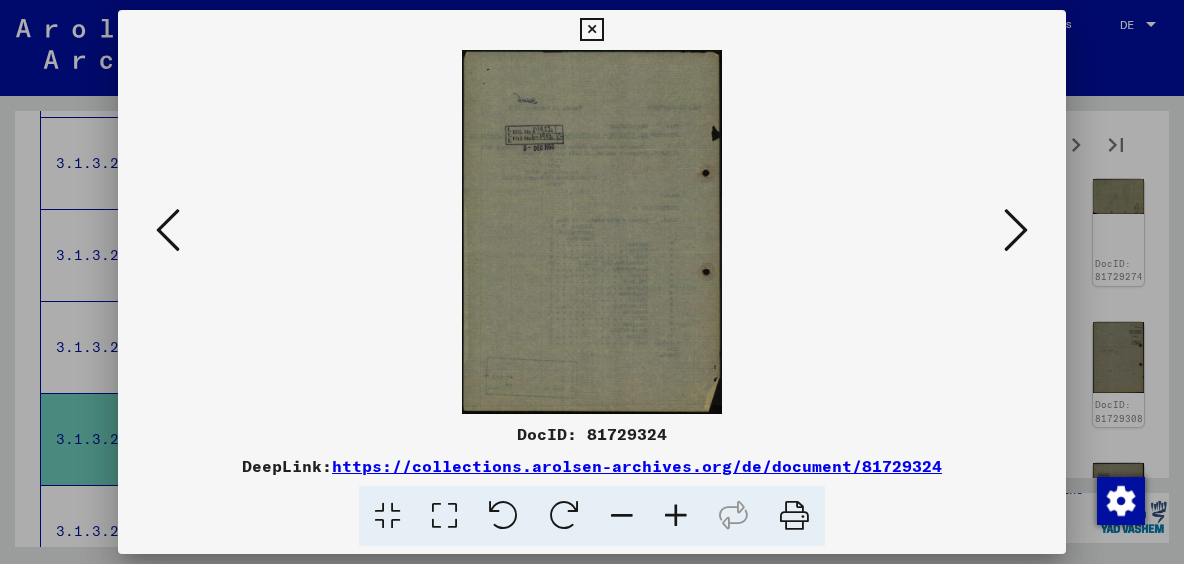 click at bounding box center (1016, 230) 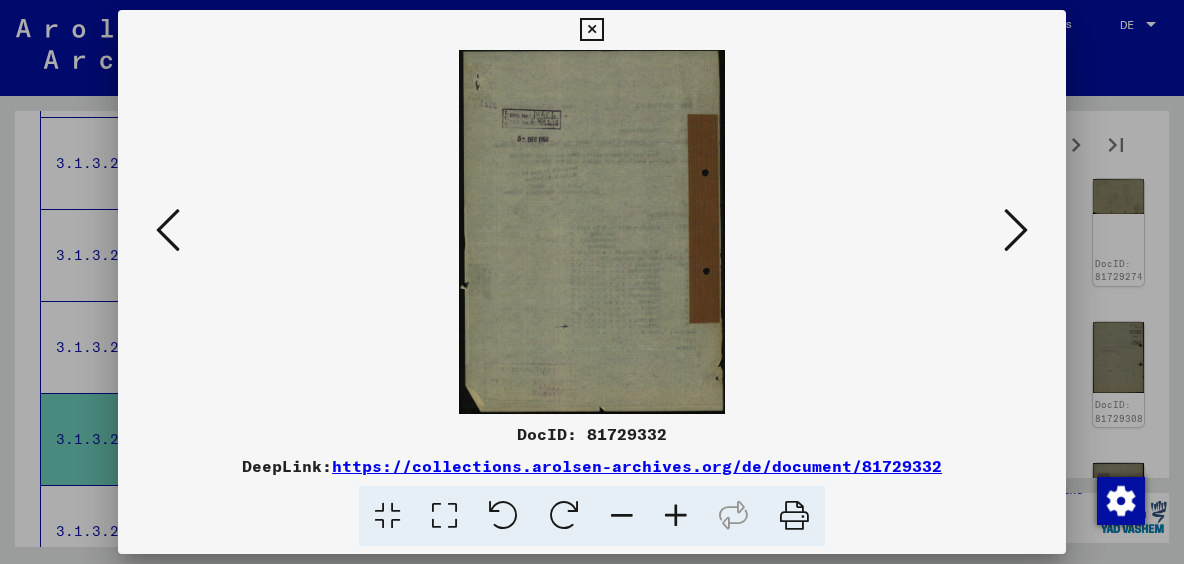 click at bounding box center (1016, 230) 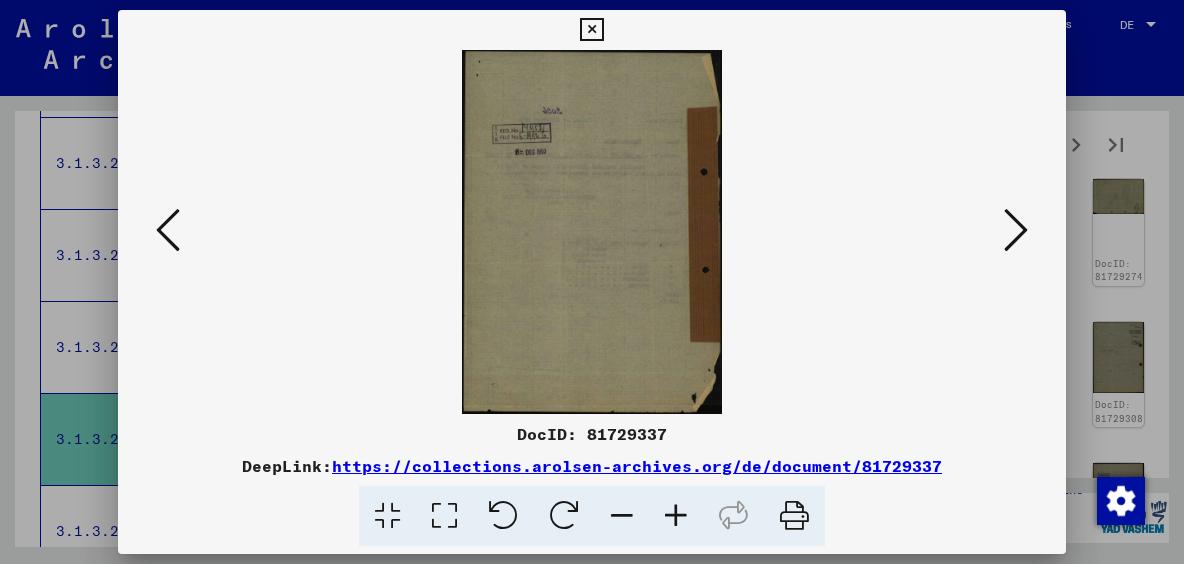 click at bounding box center (1016, 230) 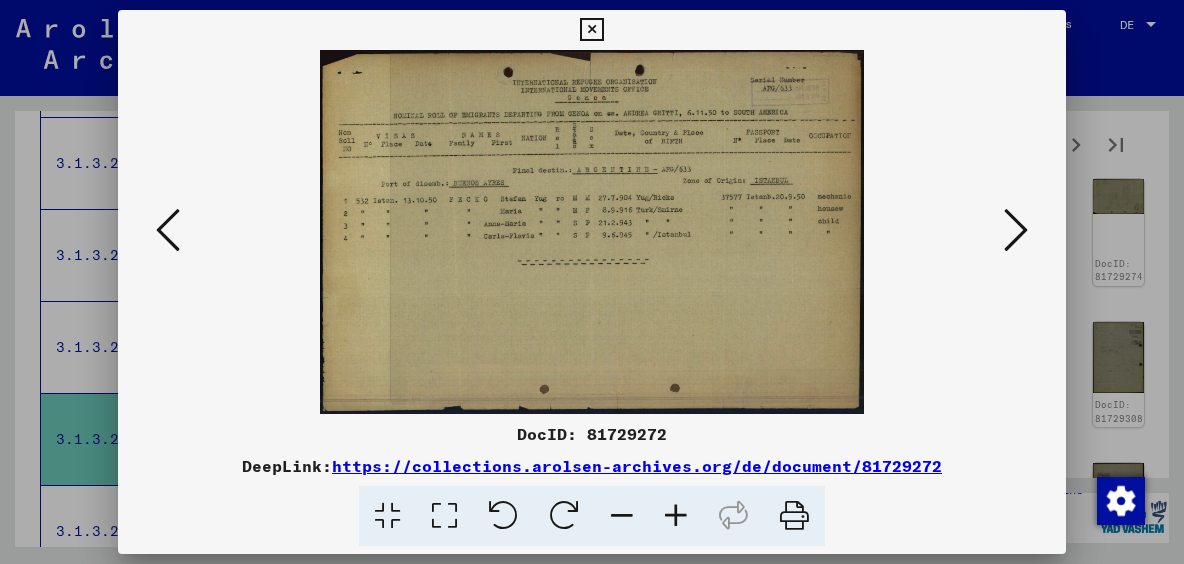 click at bounding box center [1016, 230] 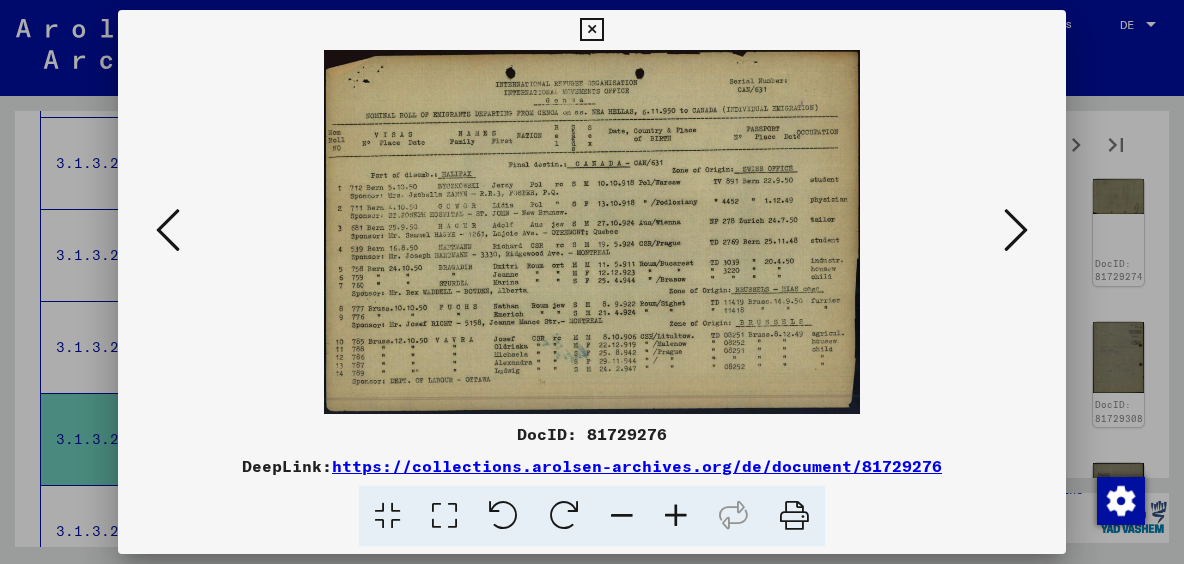 click at bounding box center [1016, 230] 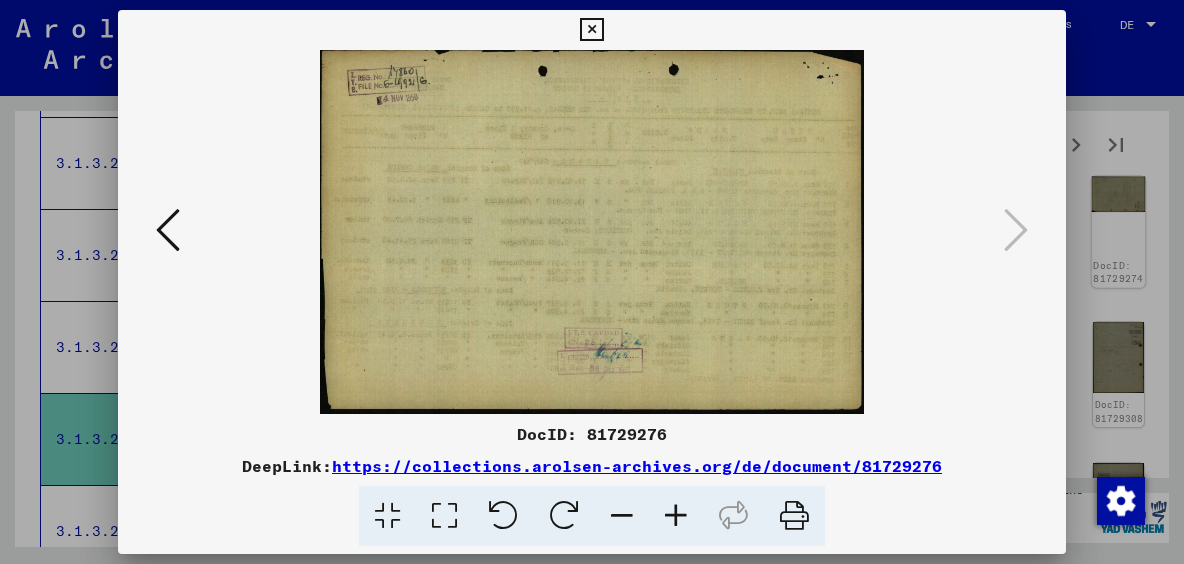 click at bounding box center [592, 282] 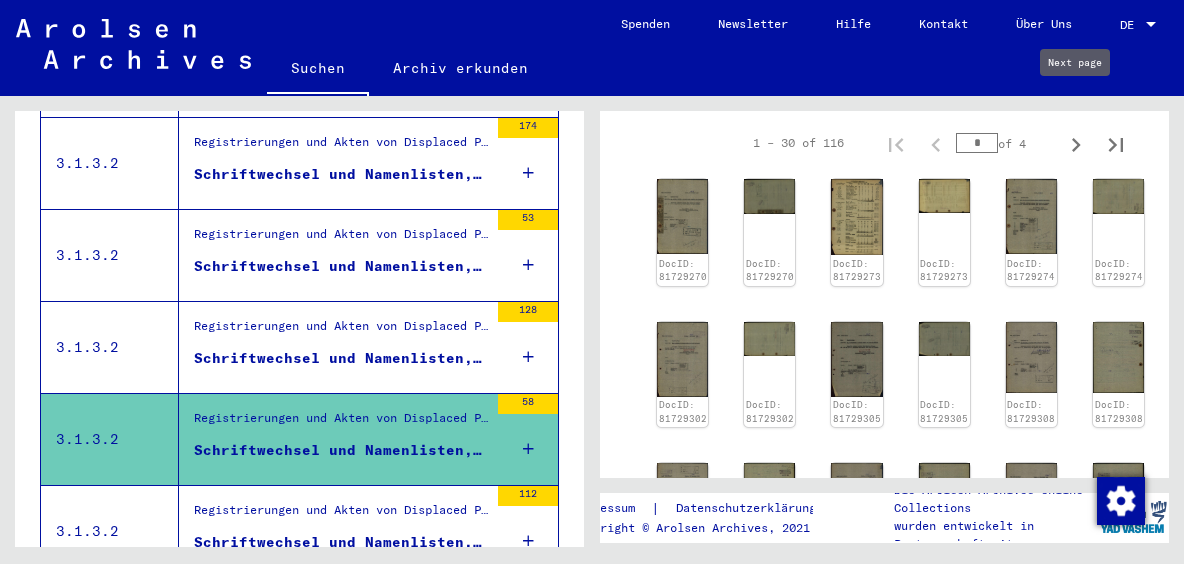 click 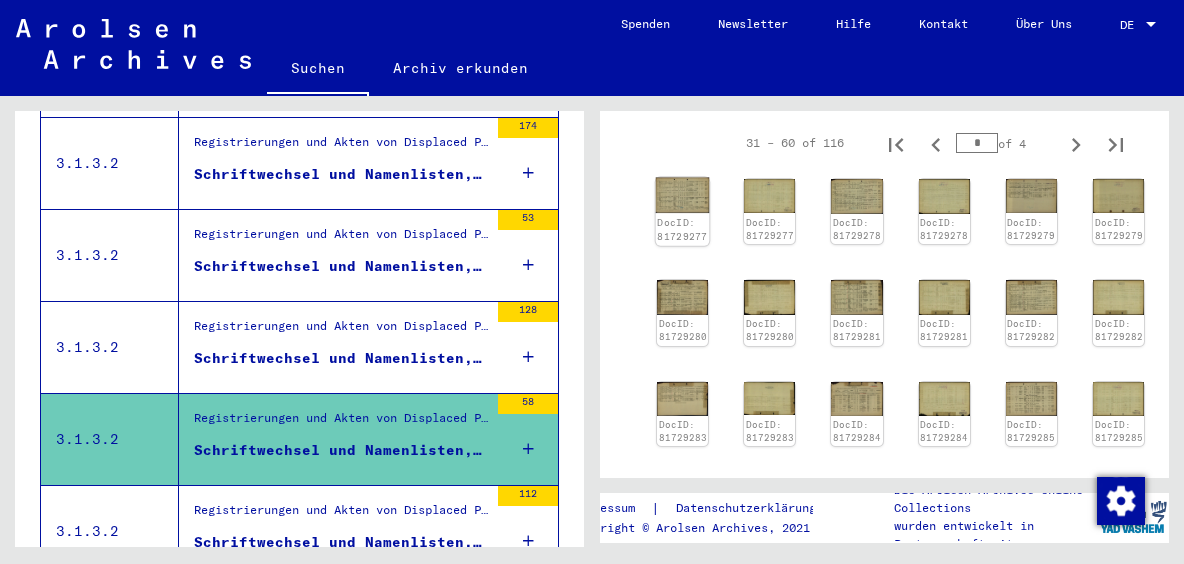 click 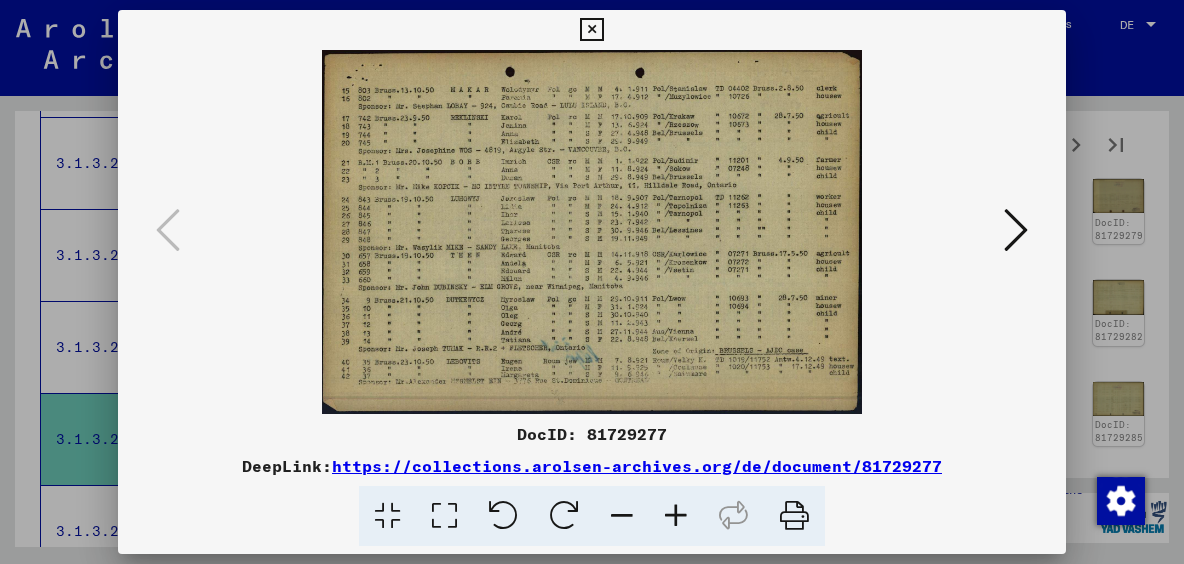 click at bounding box center (592, 282) 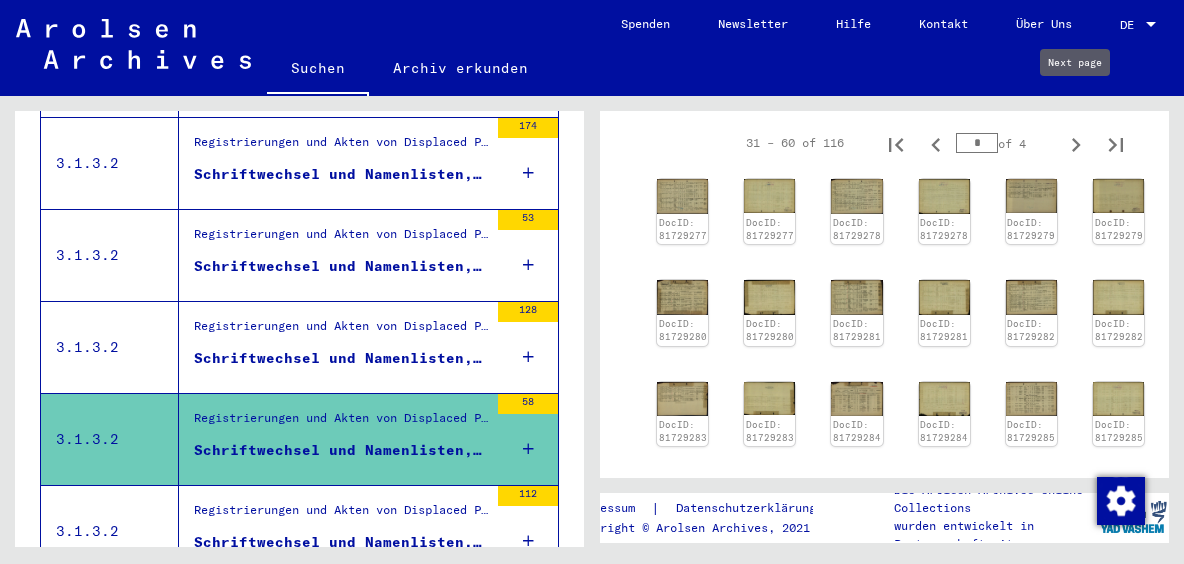 click 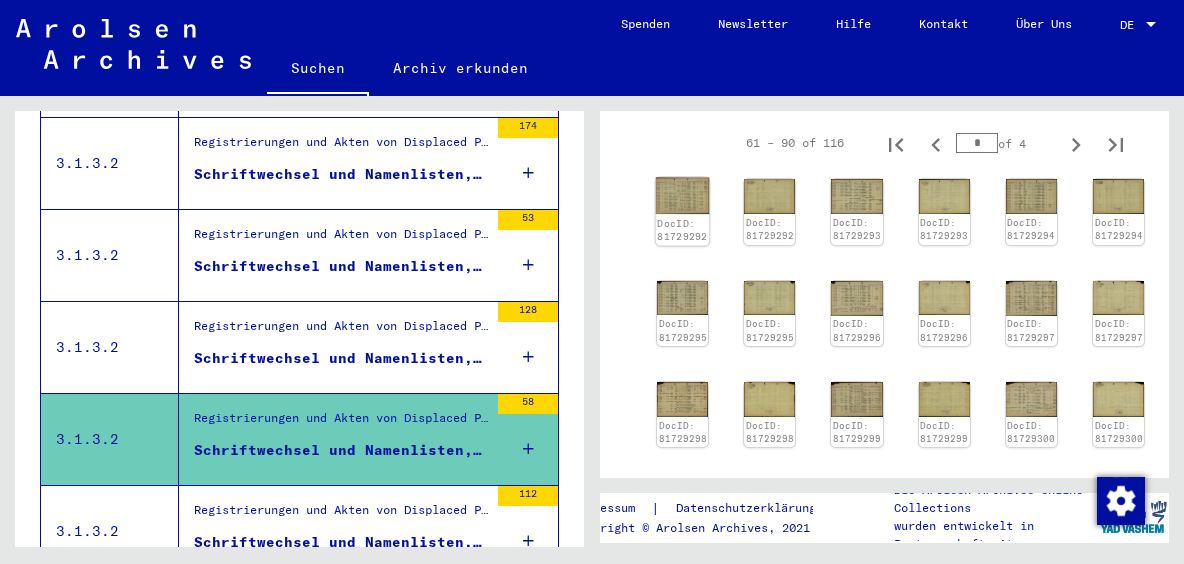 click 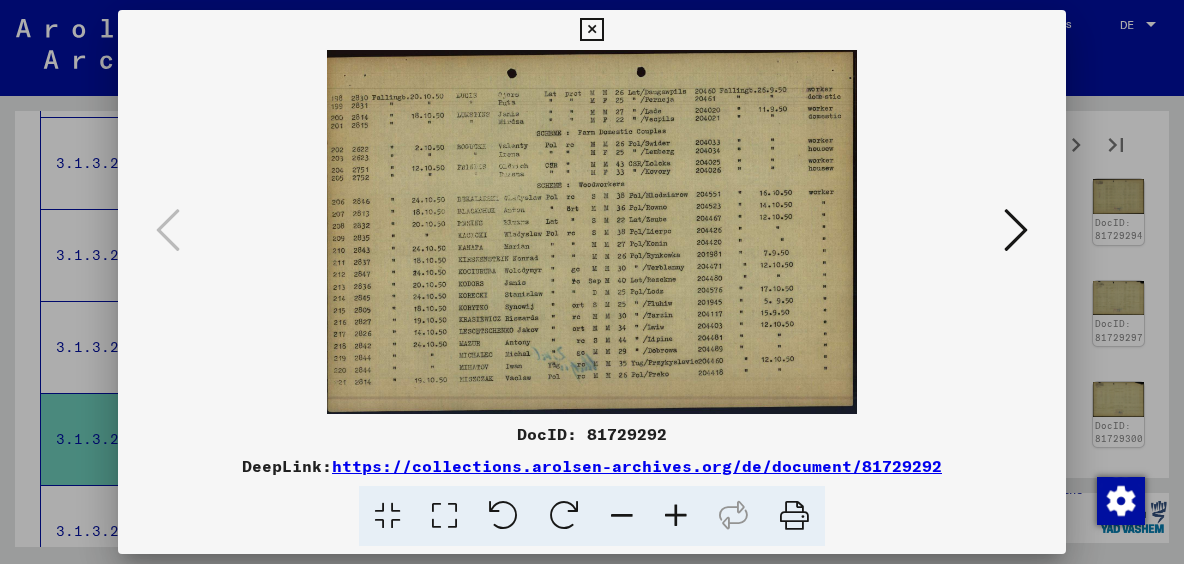 click at bounding box center [1016, 231] 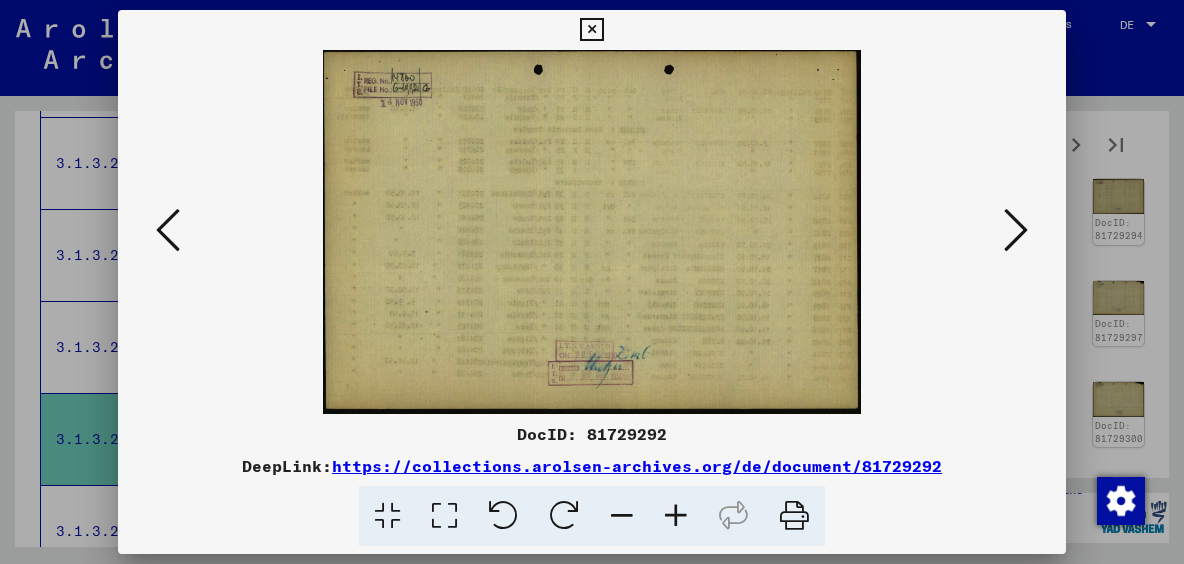 click at bounding box center (1016, 231) 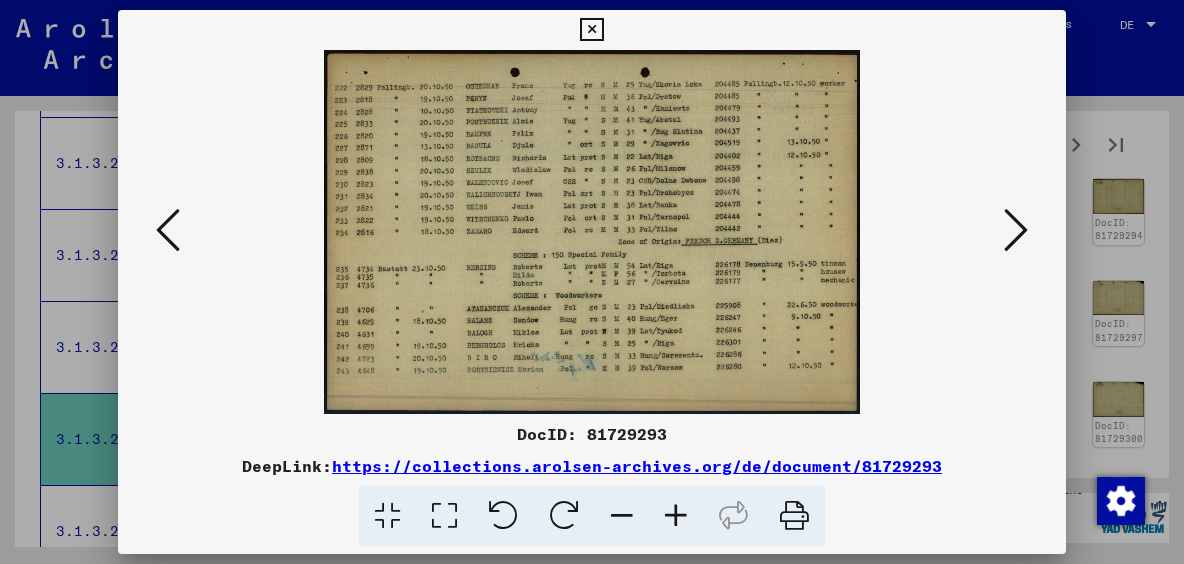 click at bounding box center (1016, 231) 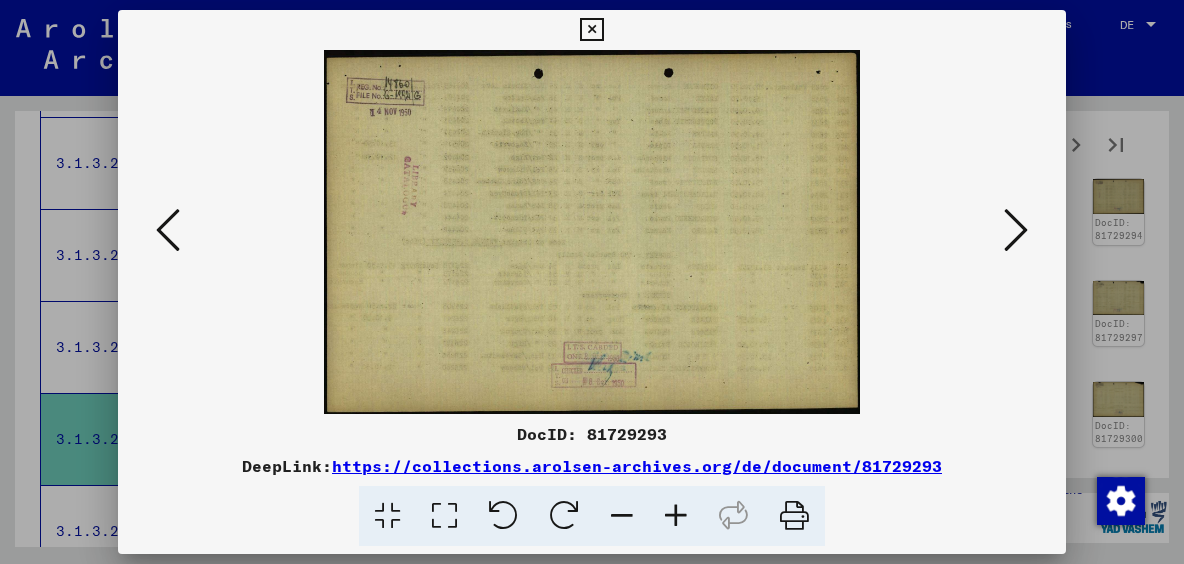click at bounding box center [1016, 231] 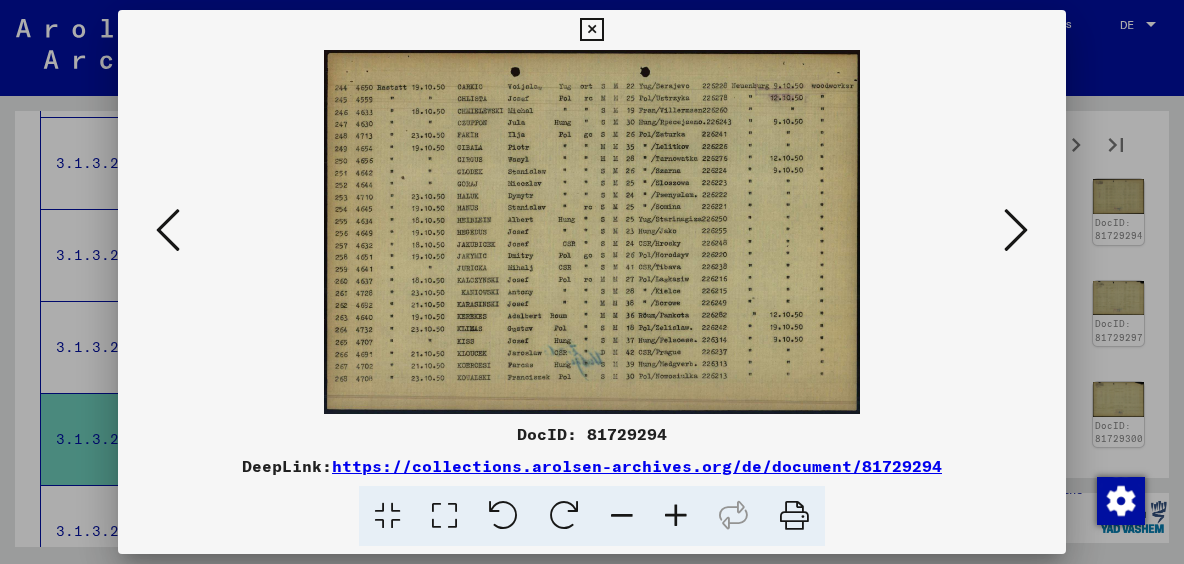click at bounding box center (1016, 231) 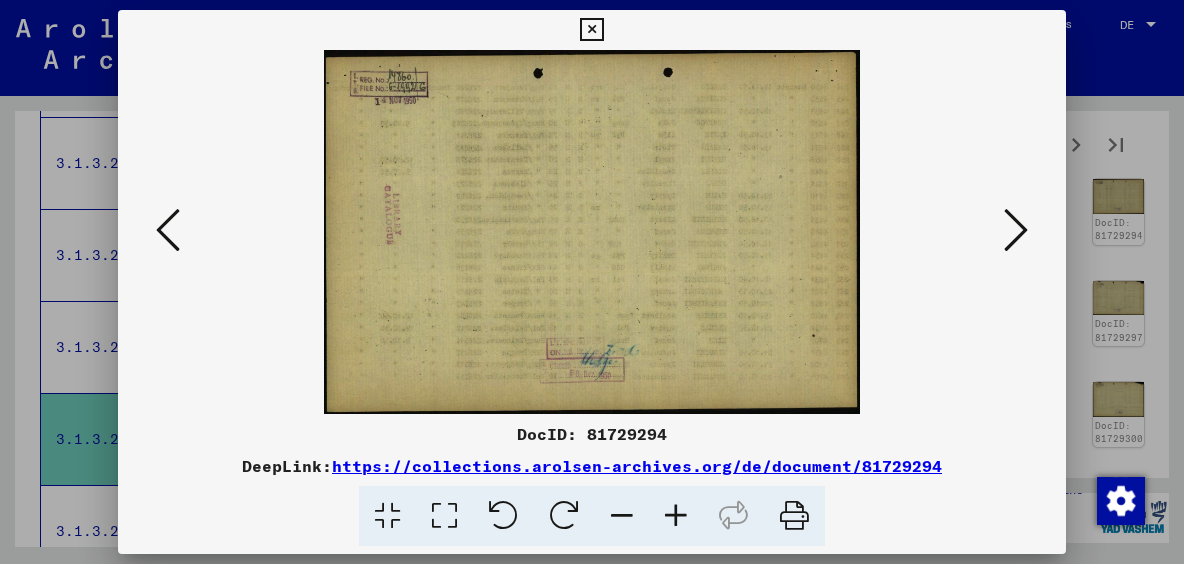 click at bounding box center (1016, 231) 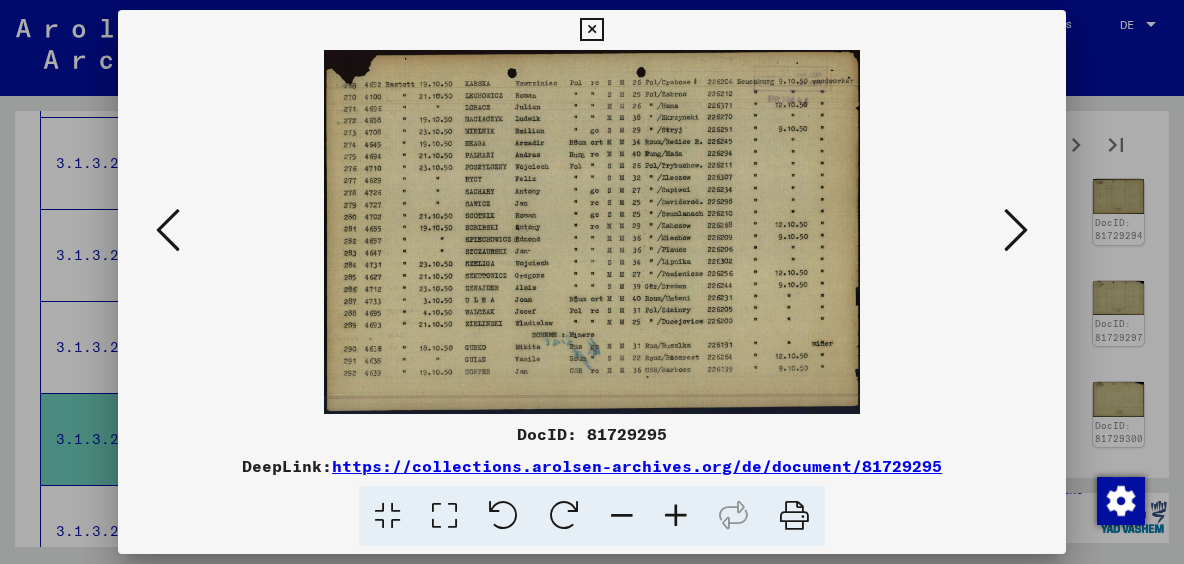 click at bounding box center (1016, 231) 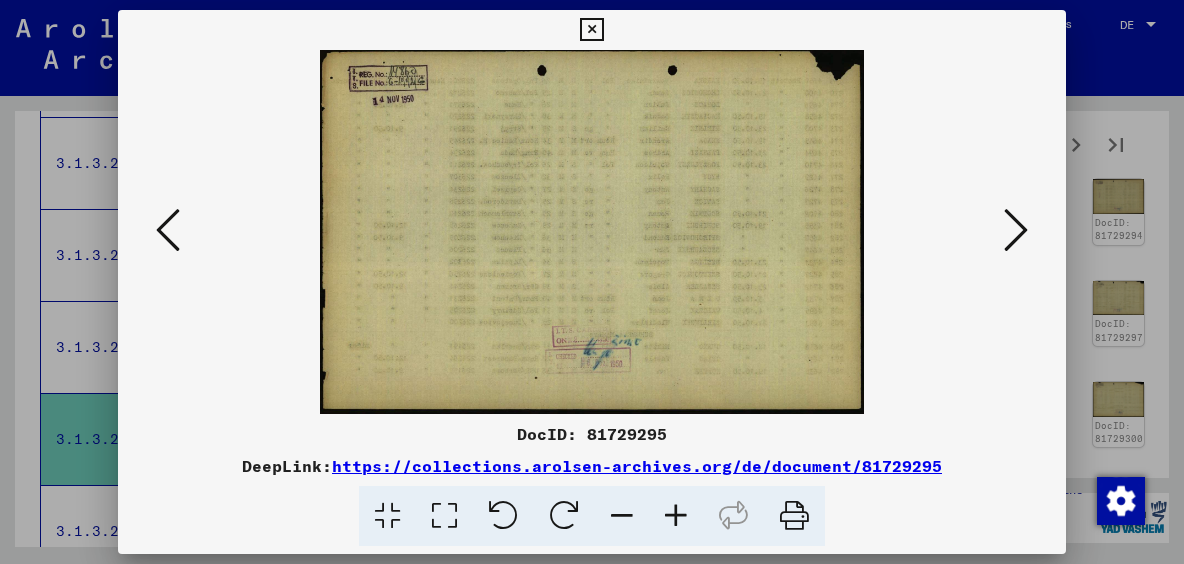 click at bounding box center (1016, 231) 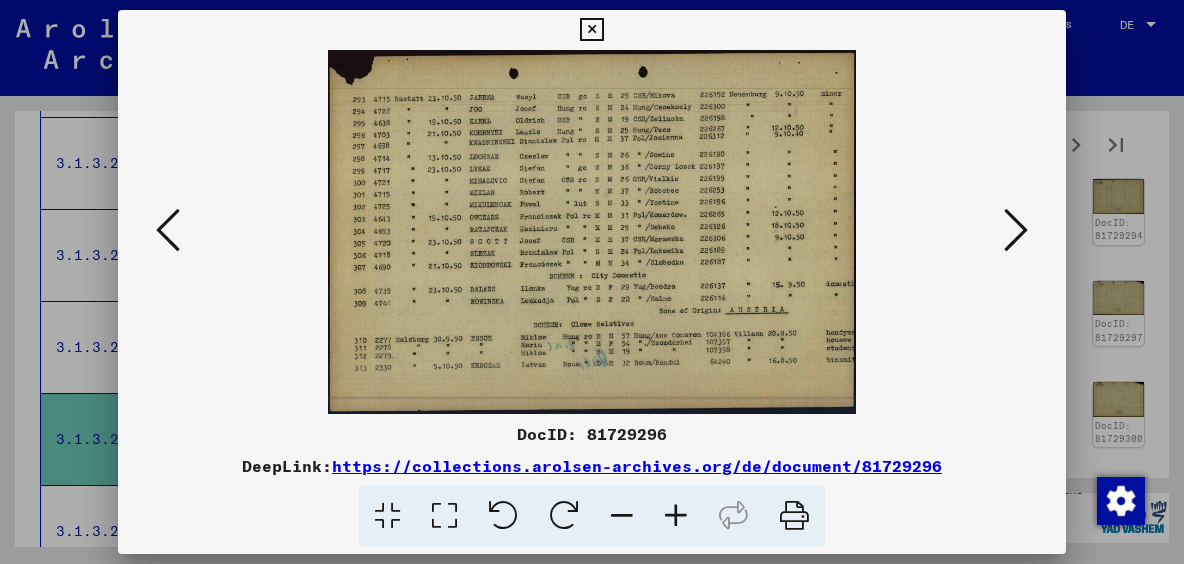 click at bounding box center [1016, 231] 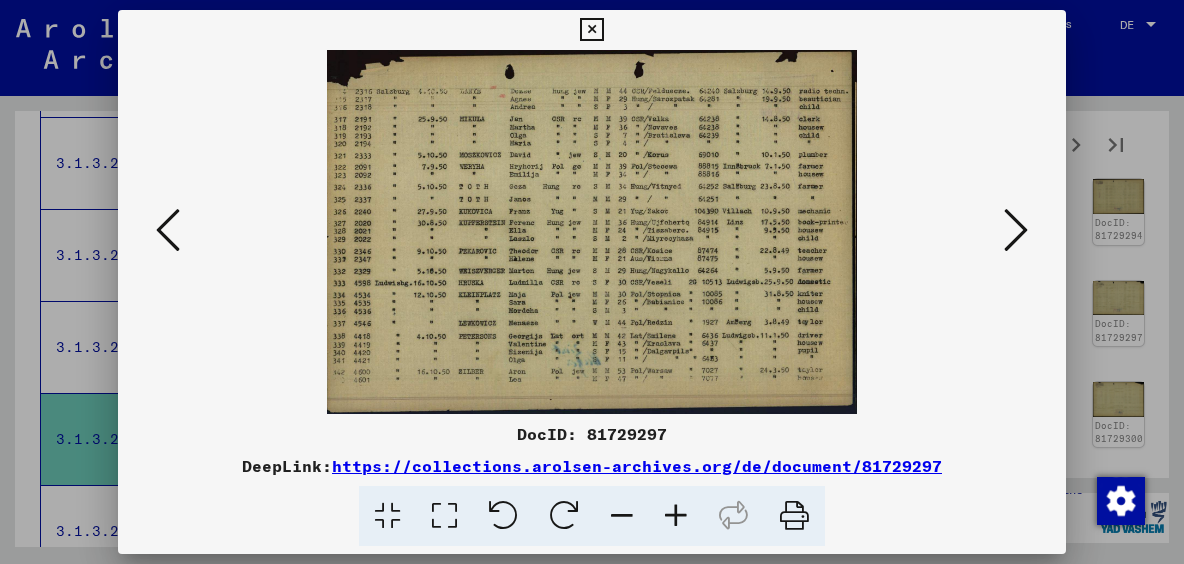 click at bounding box center (1016, 231) 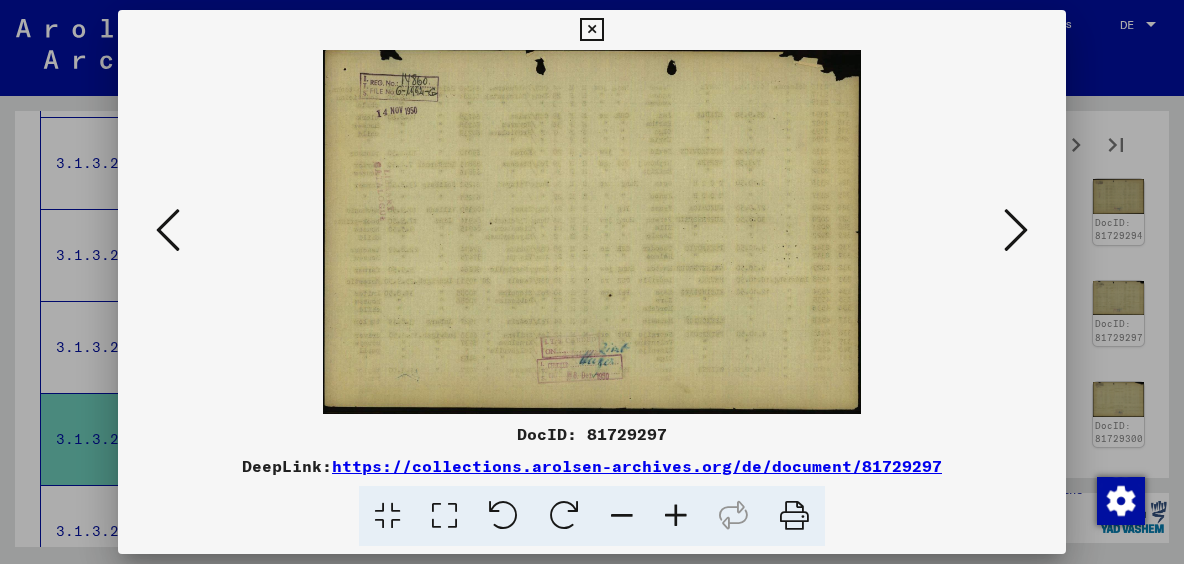 click at bounding box center (1016, 231) 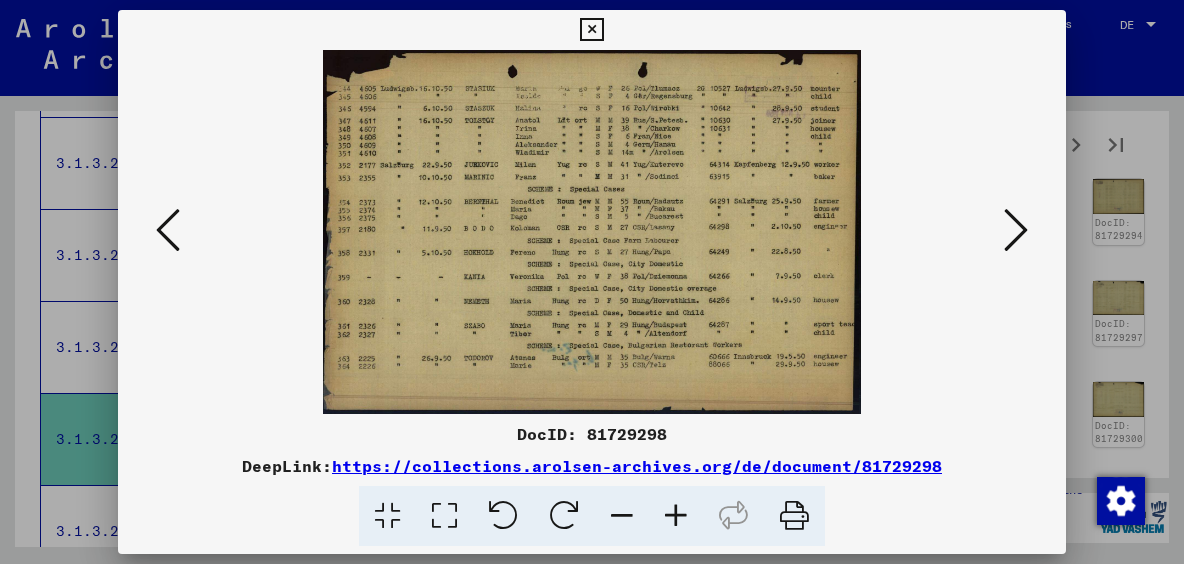 click at bounding box center [1016, 230] 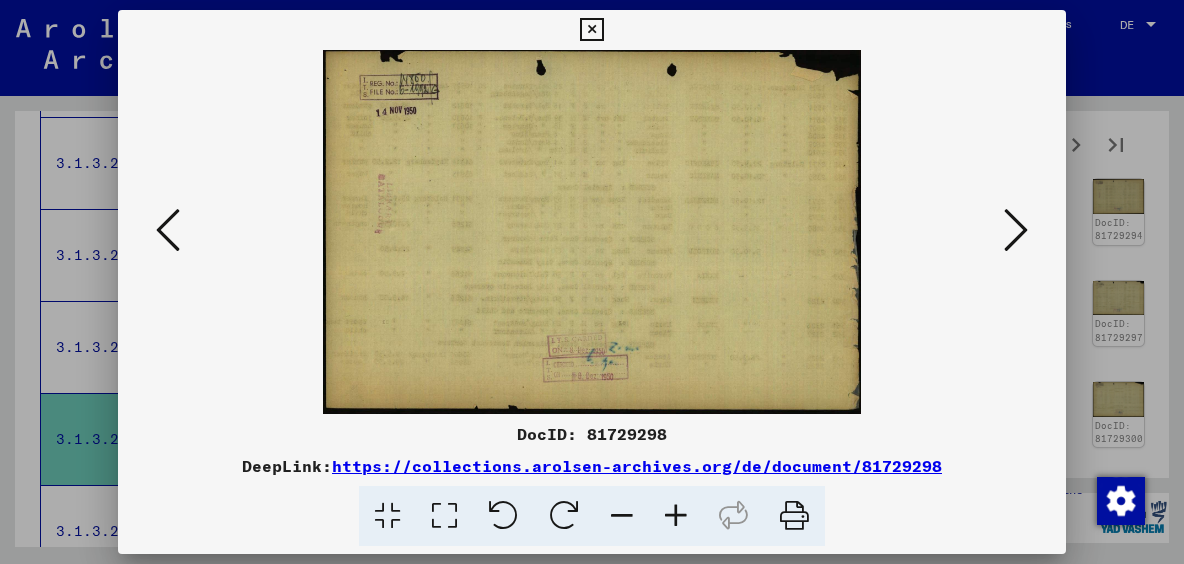 click at bounding box center (1016, 230) 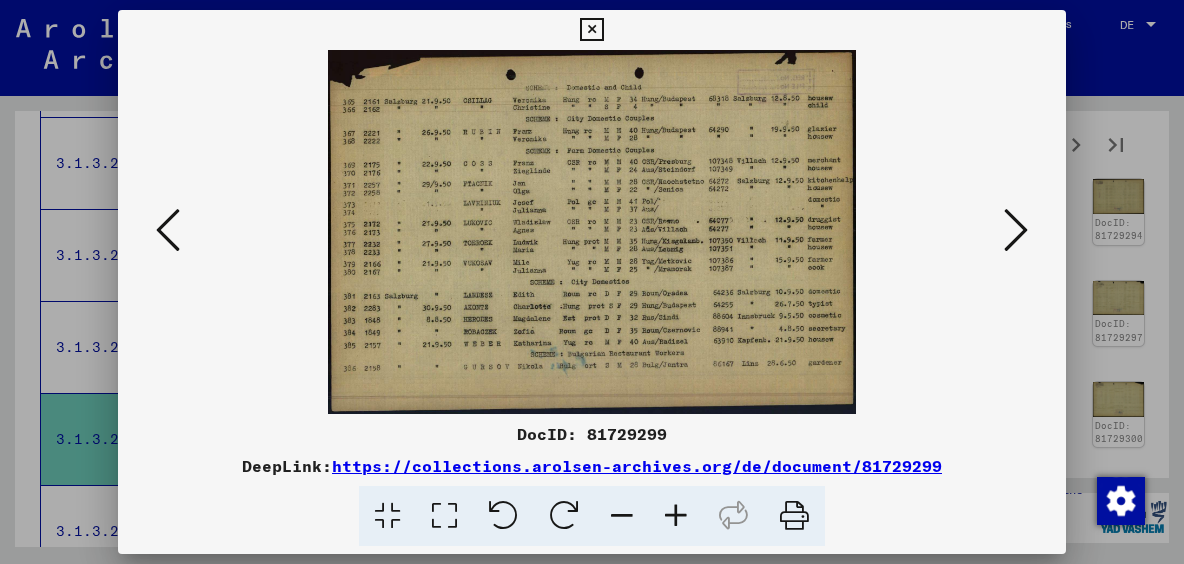 click at bounding box center (1016, 230) 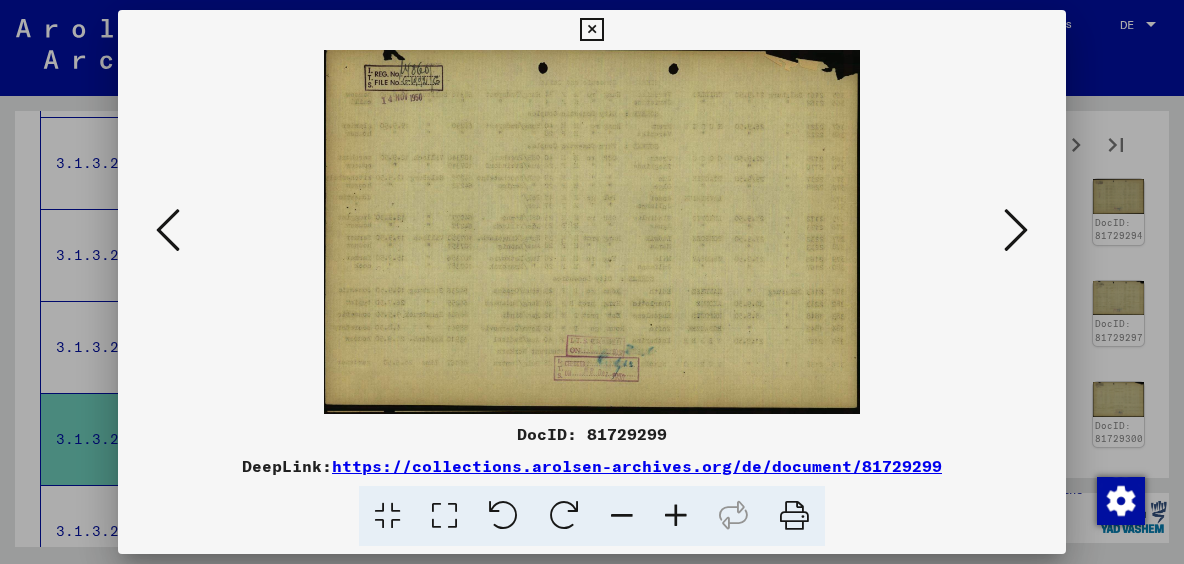 click at bounding box center [1016, 230] 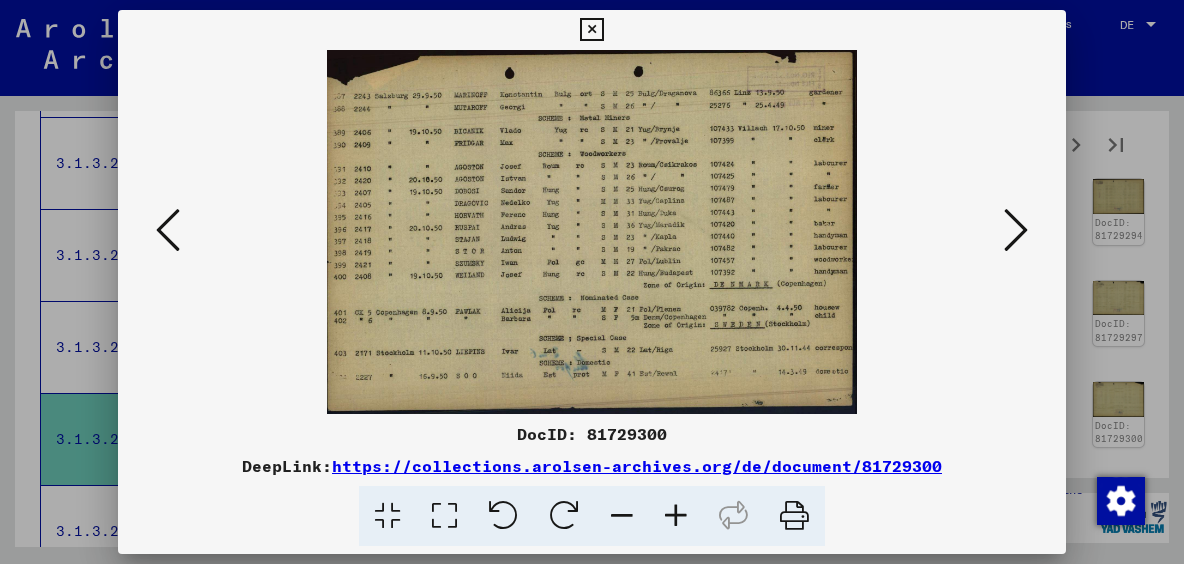 click at bounding box center [1016, 230] 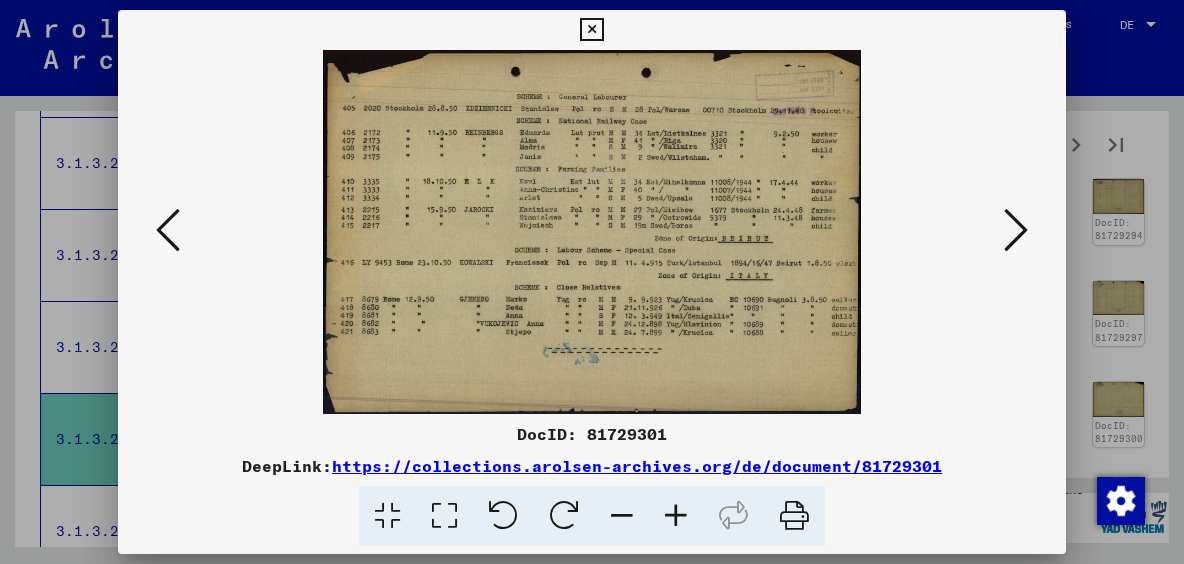 click at bounding box center (1016, 230) 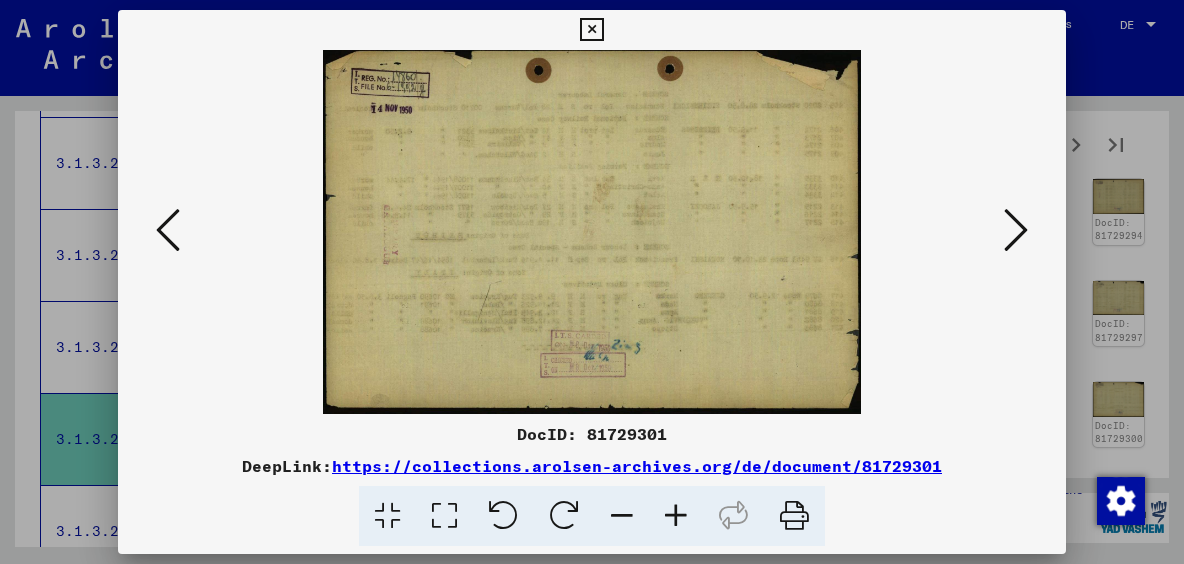 click at bounding box center (1016, 230) 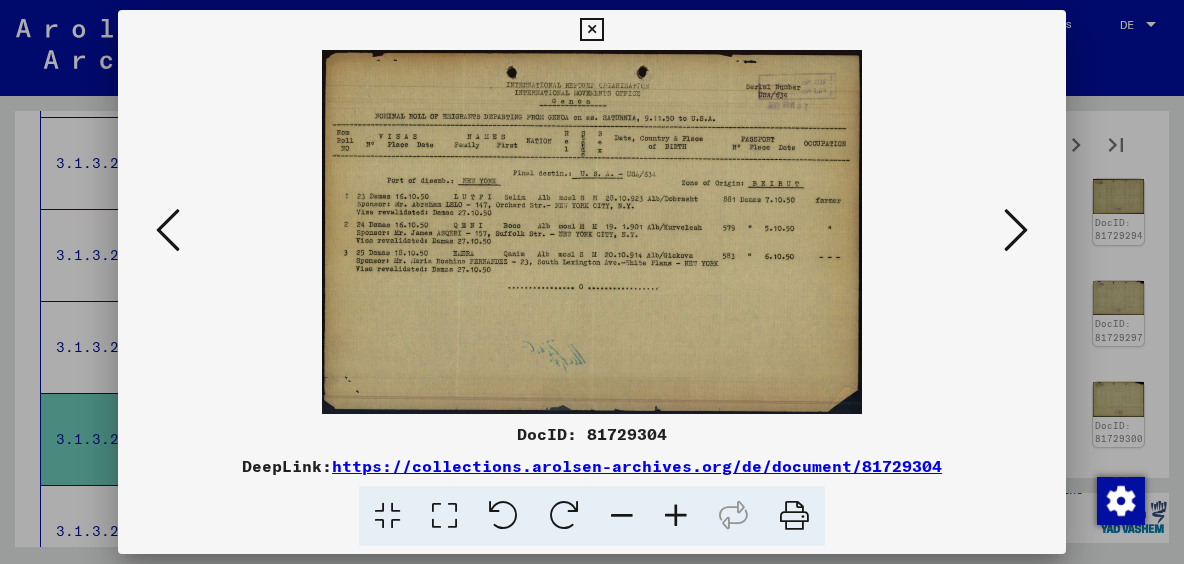 click at bounding box center (1016, 230) 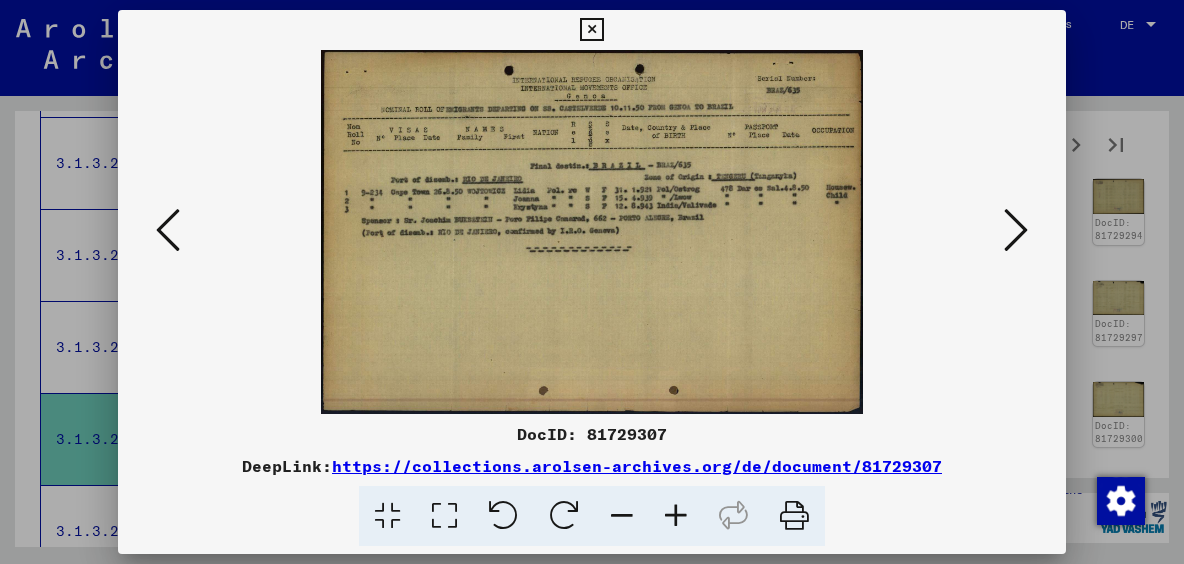 click at bounding box center (1016, 230) 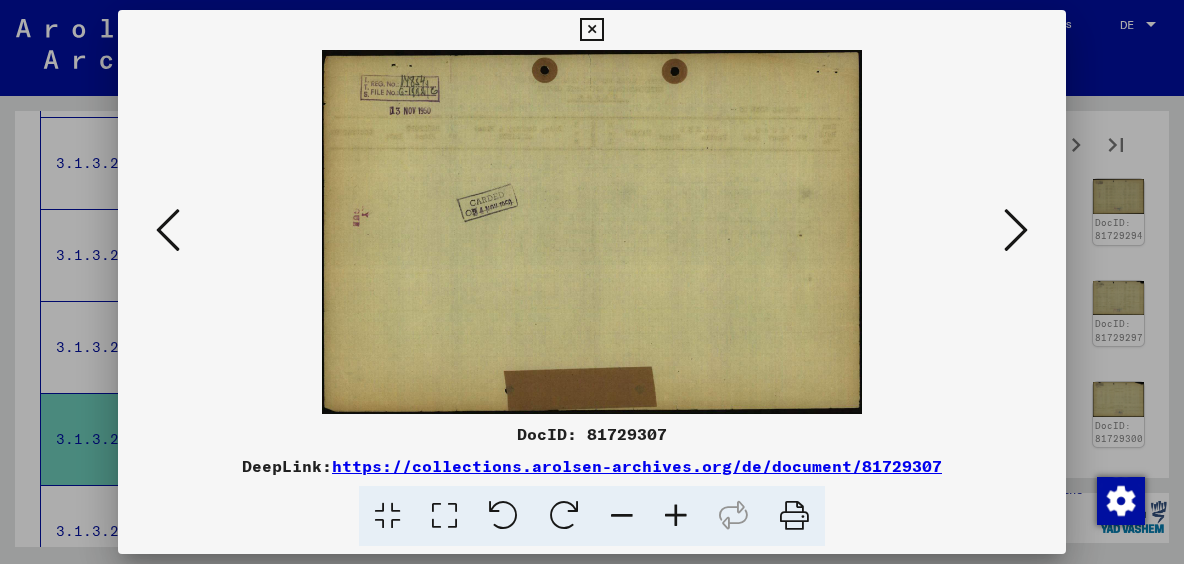 click at bounding box center [1016, 230] 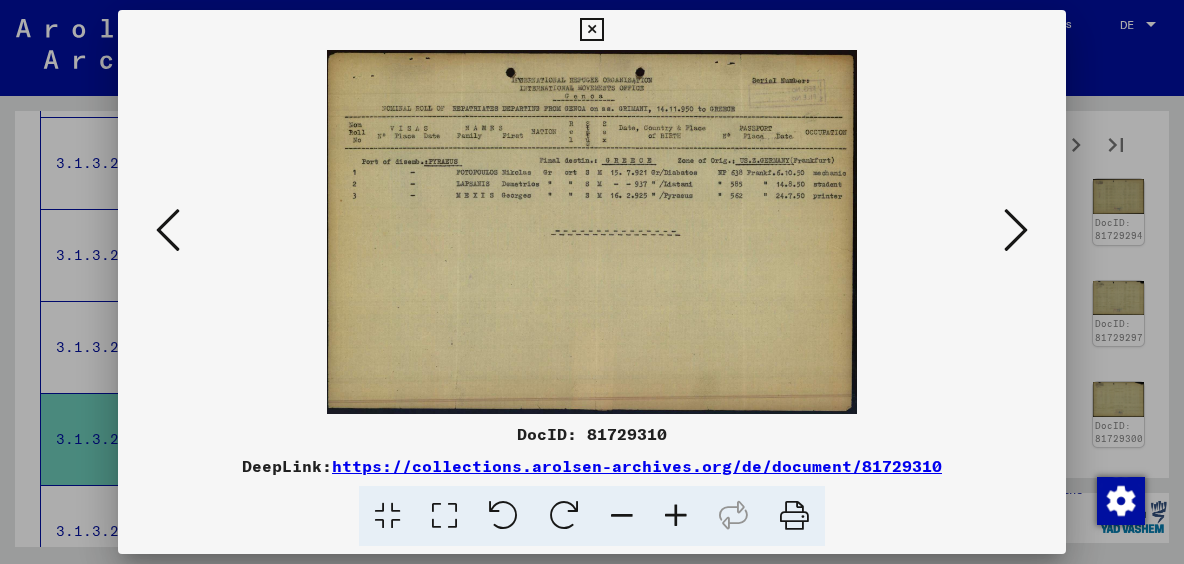 click at bounding box center [1016, 230] 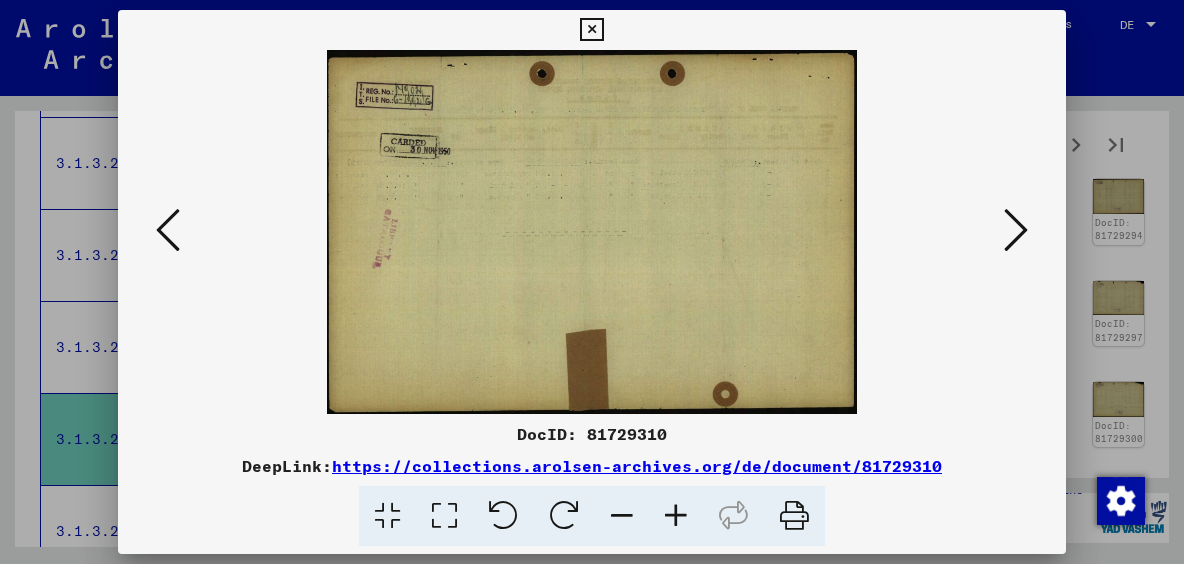 click at bounding box center (1016, 230) 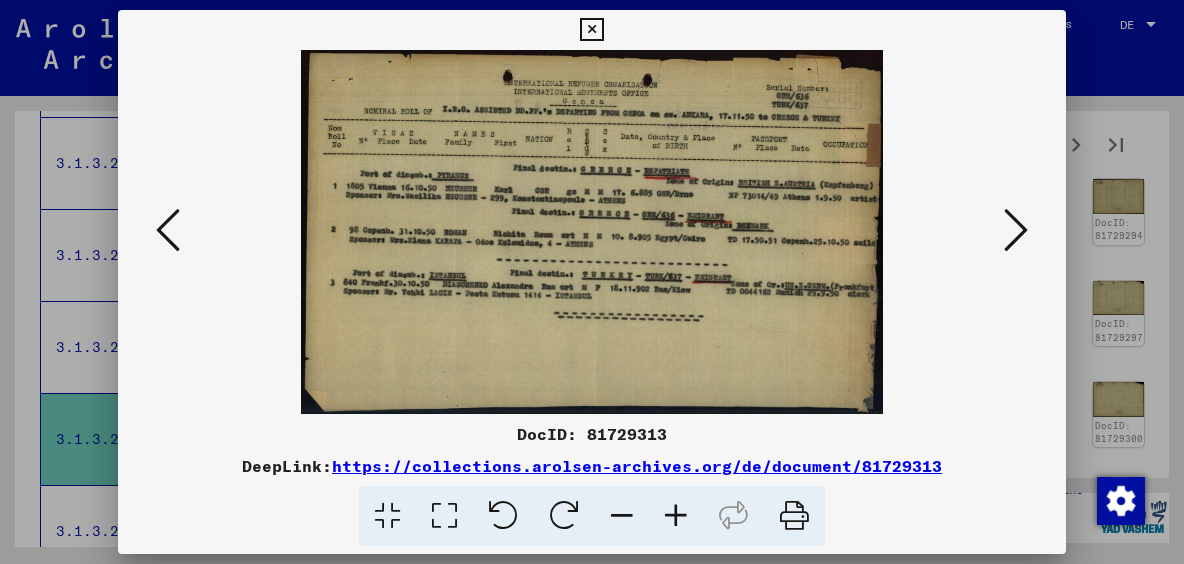 click at bounding box center (1016, 230) 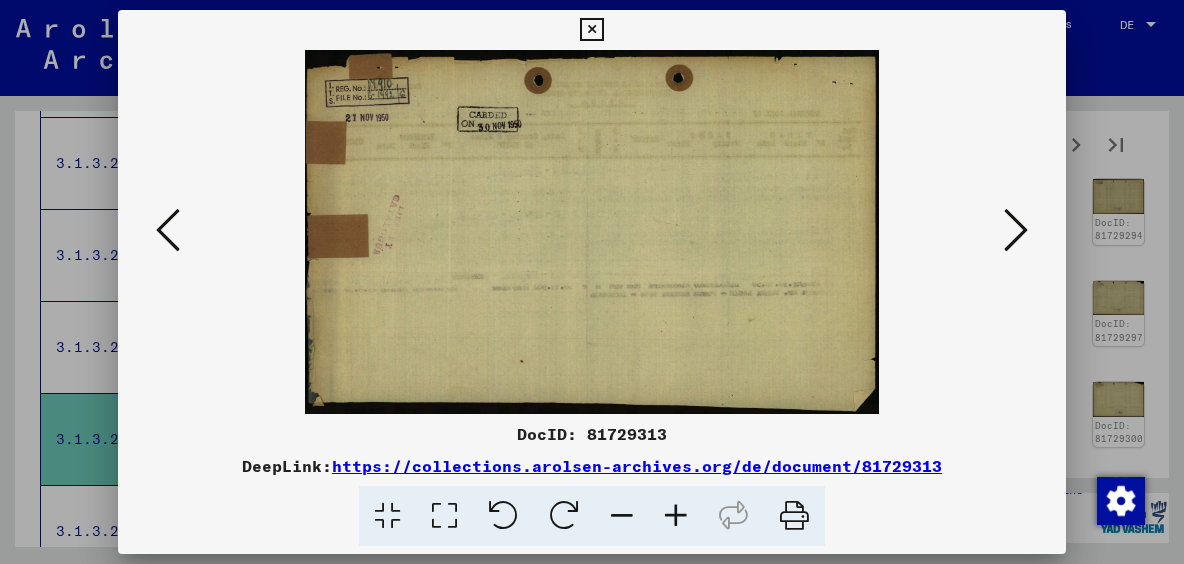 click at bounding box center [1016, 230] 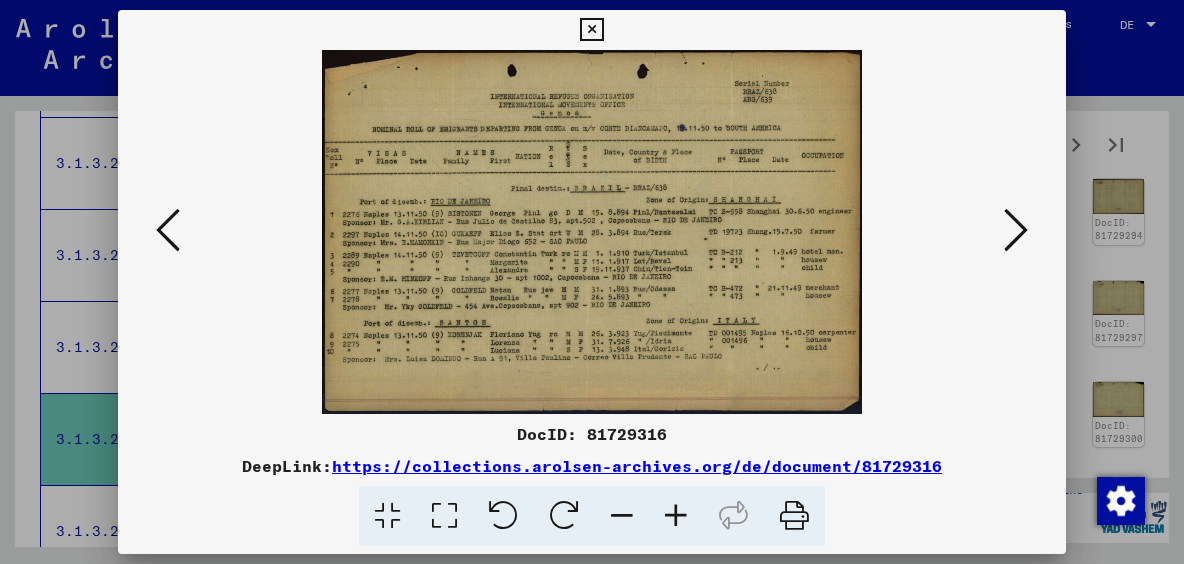 click at bounding box center (1016, 230) 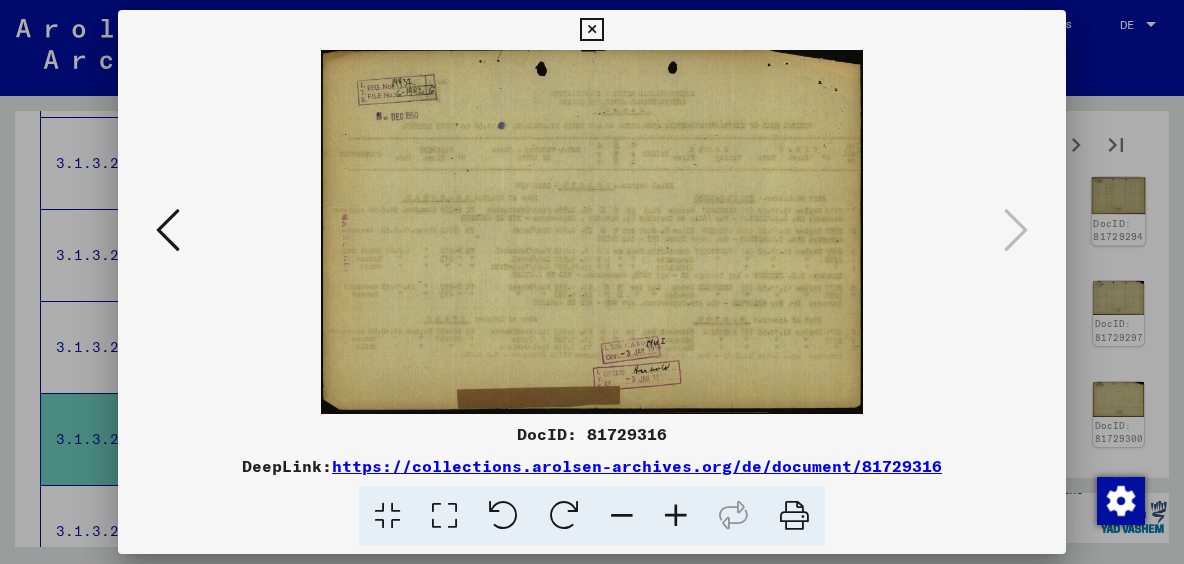 drag, startPoint x: 1114, startPoint y: 220, endPoint x: 1097, endPoint y: 149, distance: 73.00685 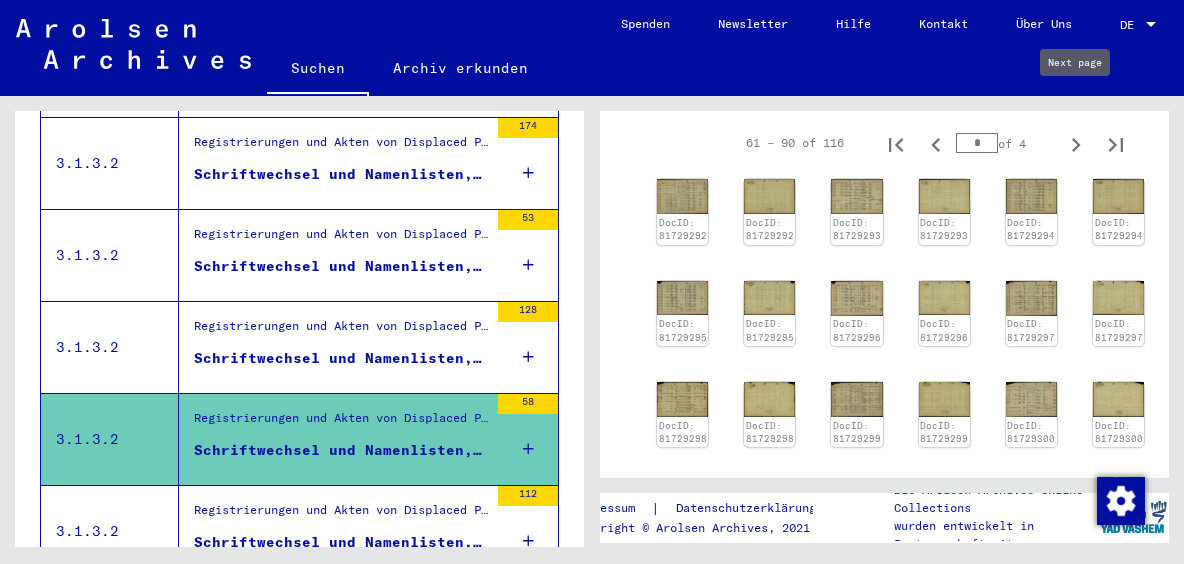 click 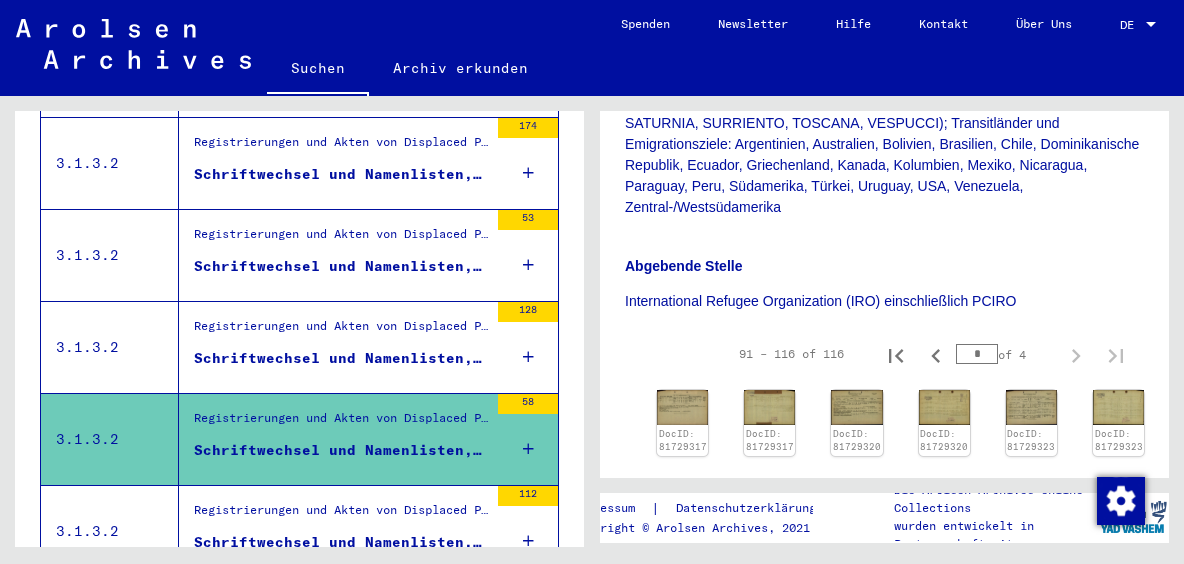 scroll, scrollTop: 644, scrollLeft: 0, axis: vertical 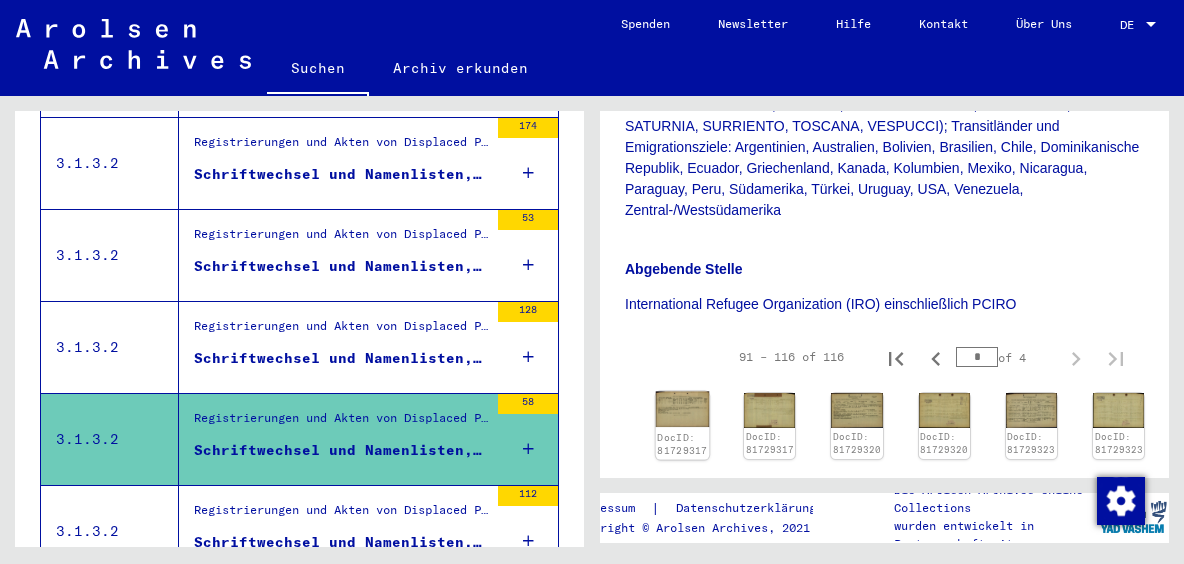 click 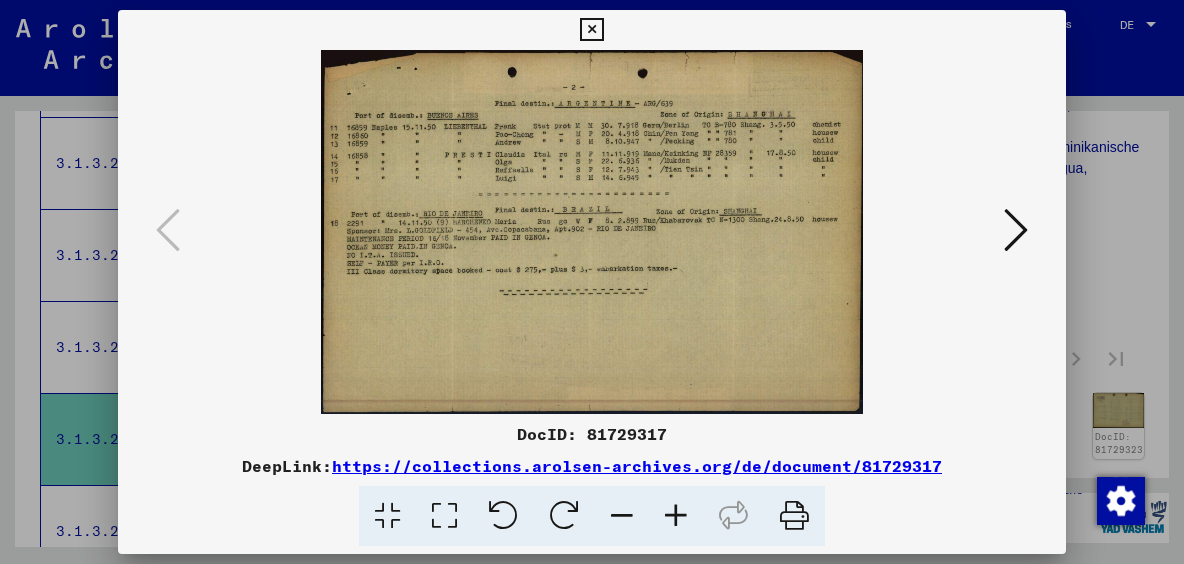 click at bounding box center (1016, 231) 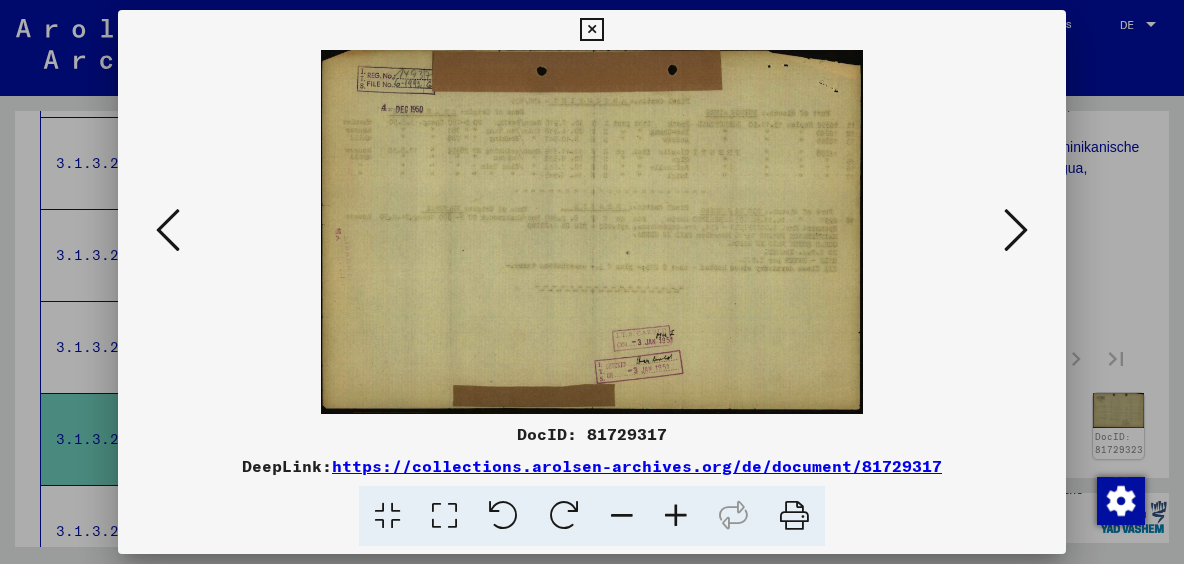 click at bounding box center (1016, 231) 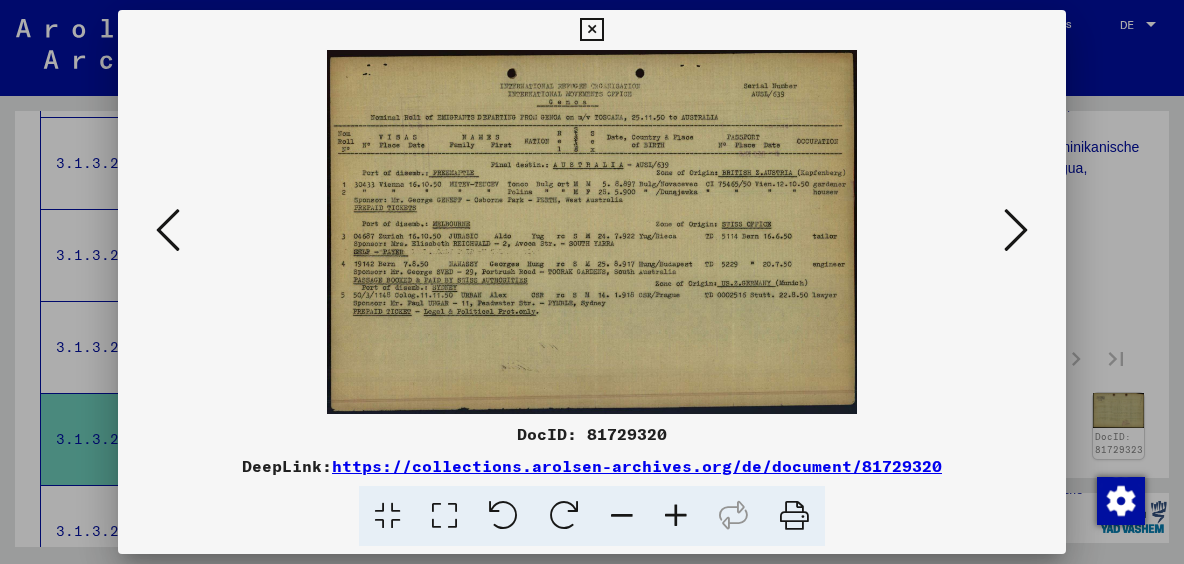 click at bounding box center (1016, 231) 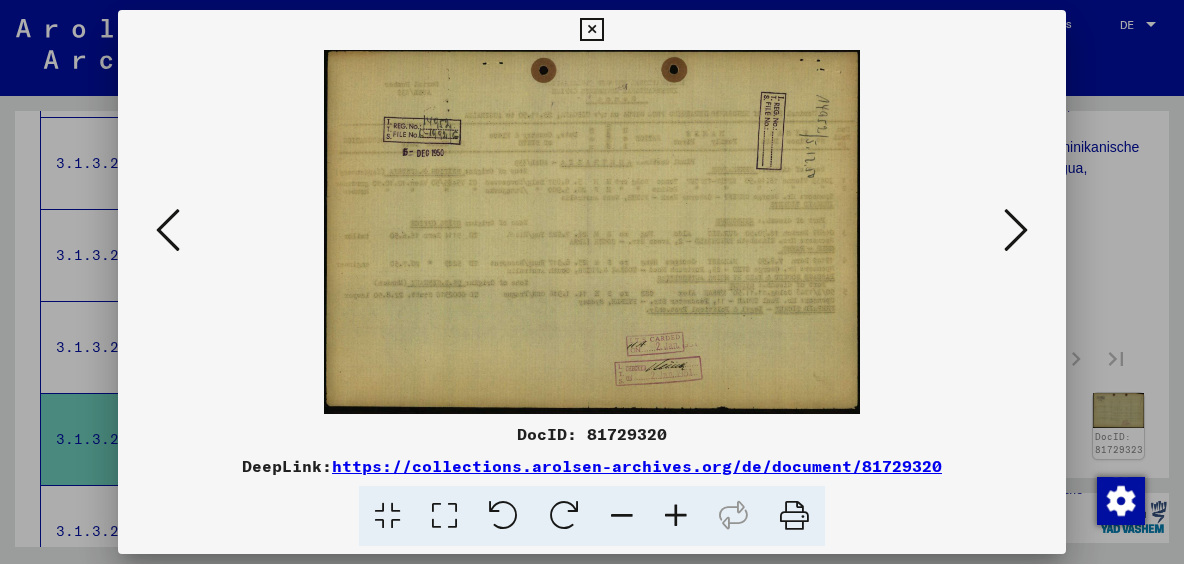 click at bounding box center [1016, 231] 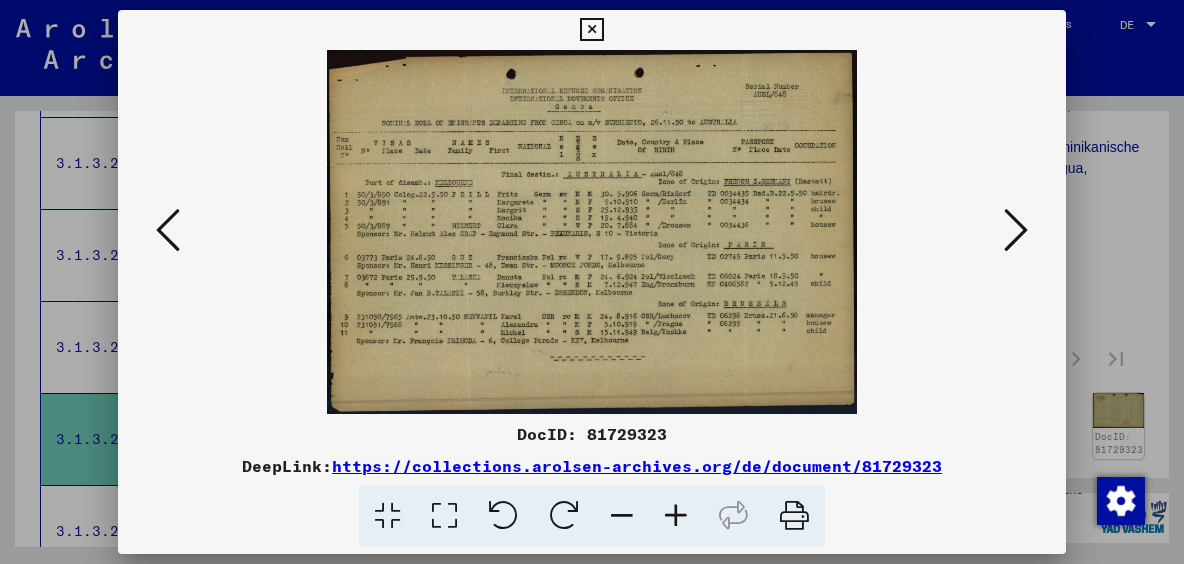 click at bounding box center [1016, 231] 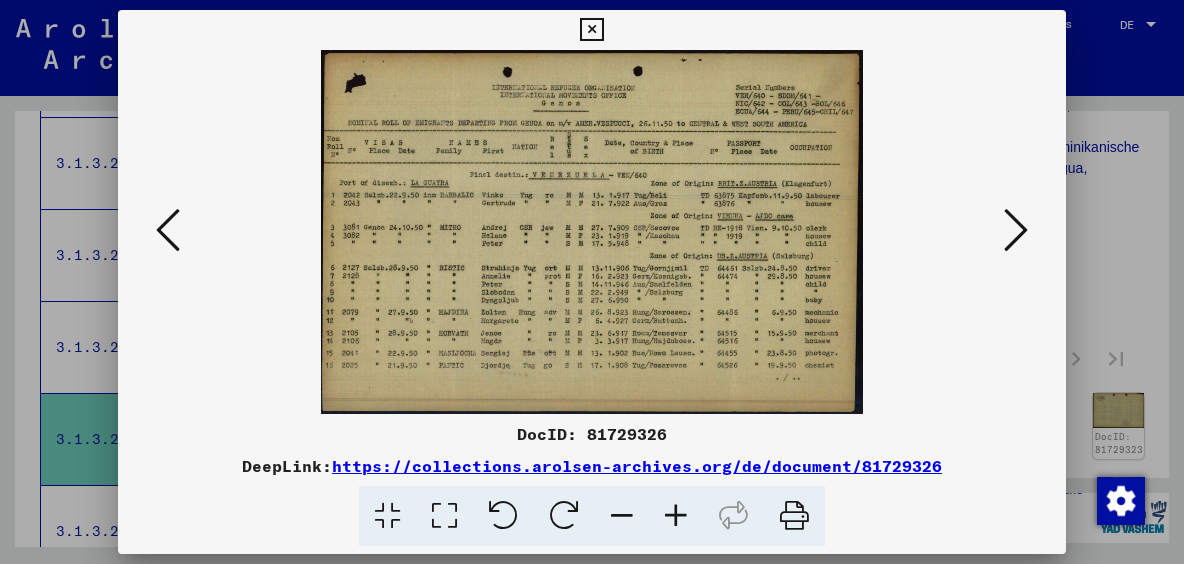 click at bounding box center [1016, 231] 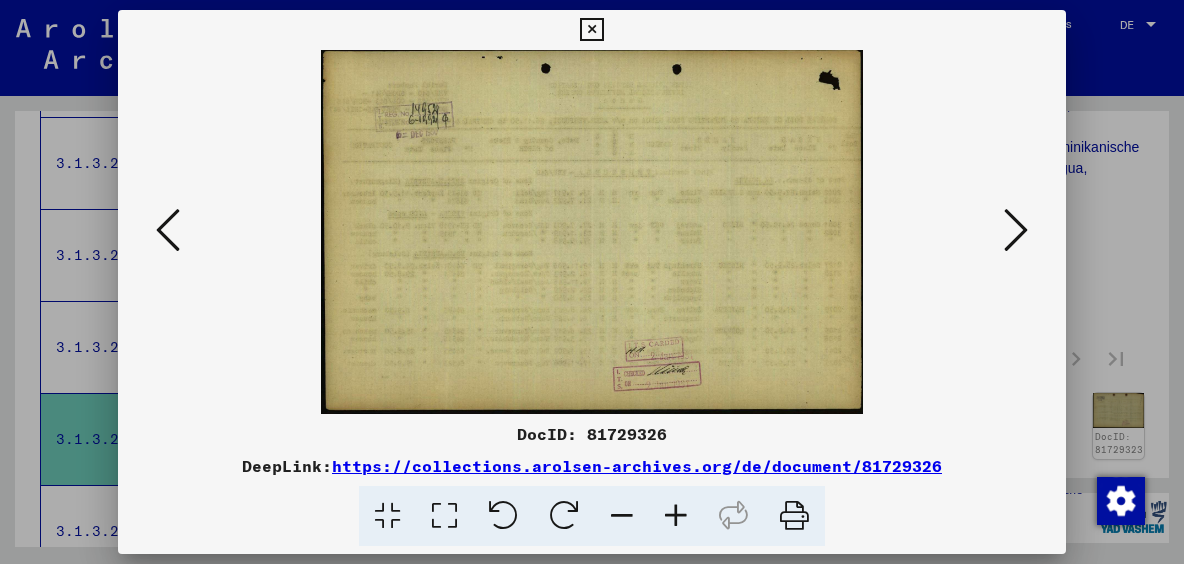 click at bounding box center [1016, 231] 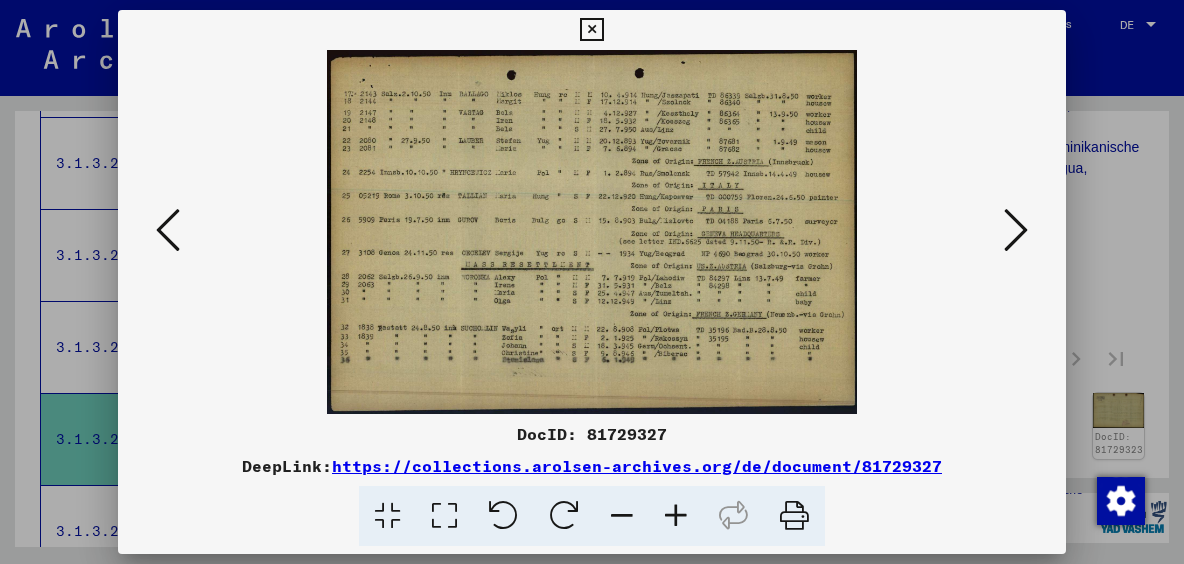 click at bounding box center (1016, 231) 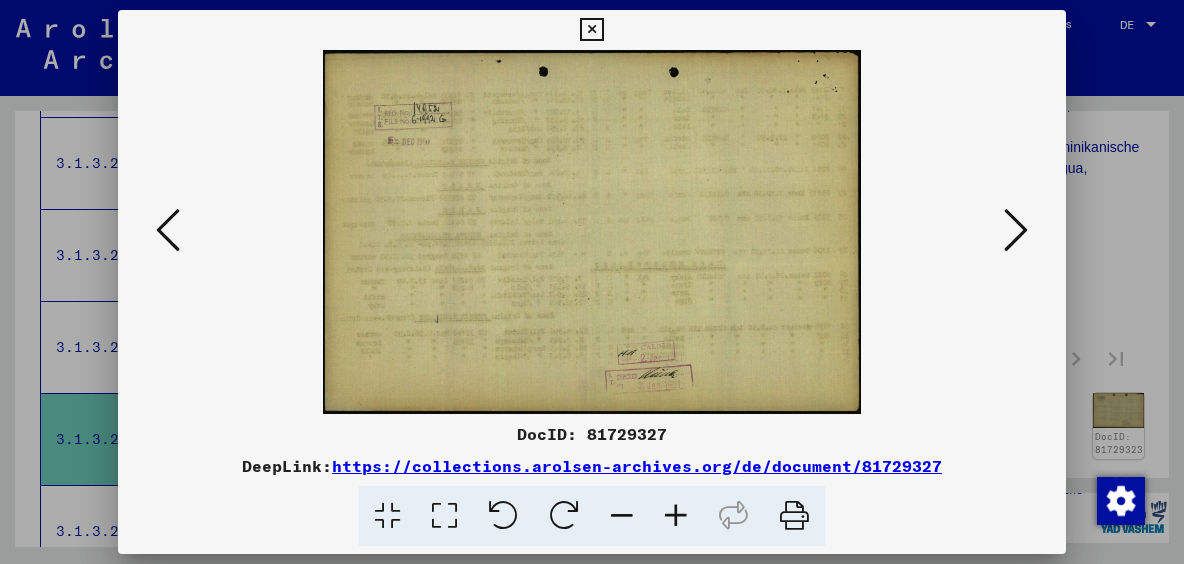click at bounding box center [1016, 231] 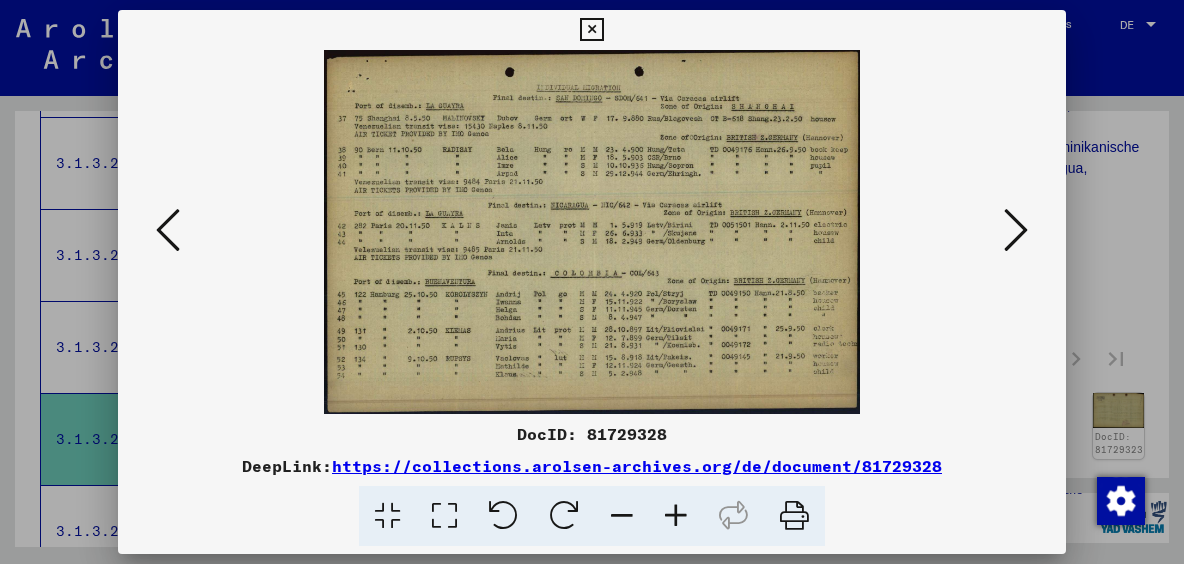 click at bounding box center (1016, 231) 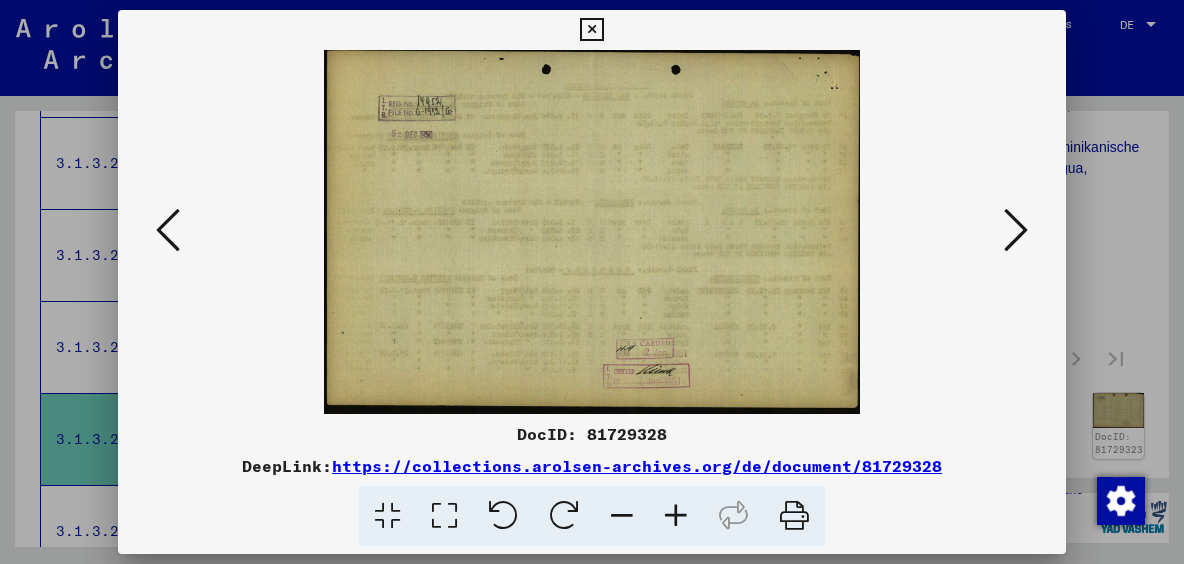 click at bounding box center [1016, 231] 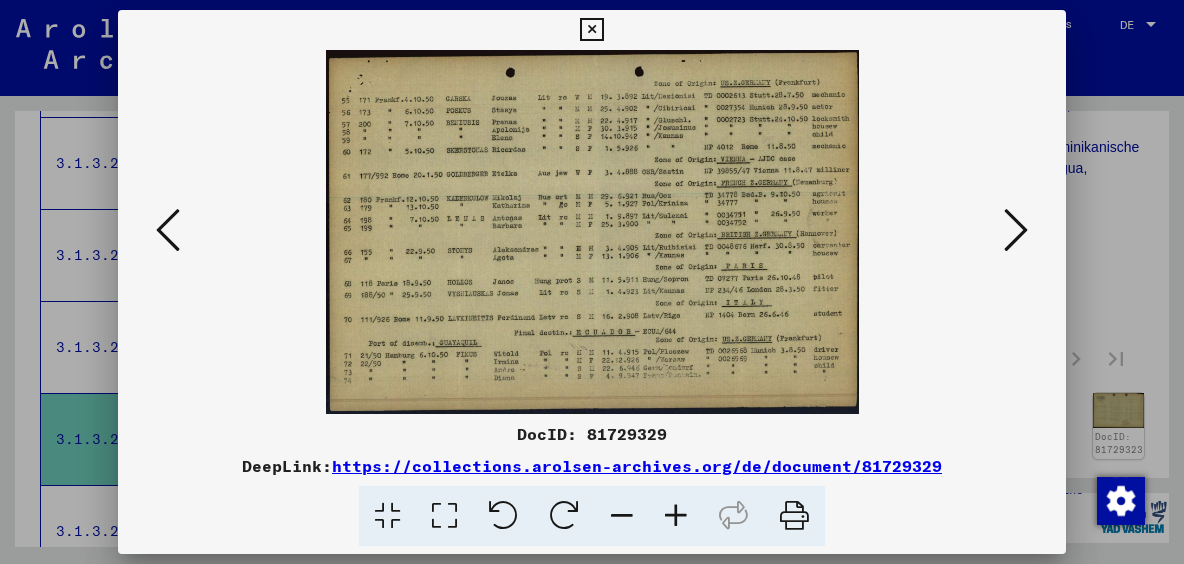 click at bounding box center (1016, 231) 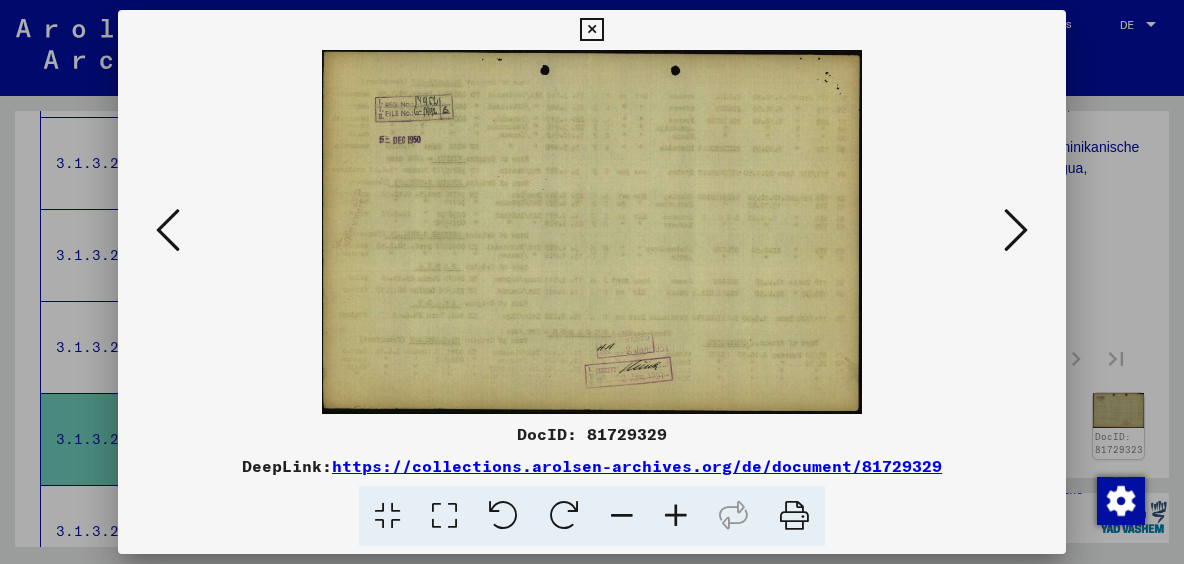 click at bounding box center (1016, 231) 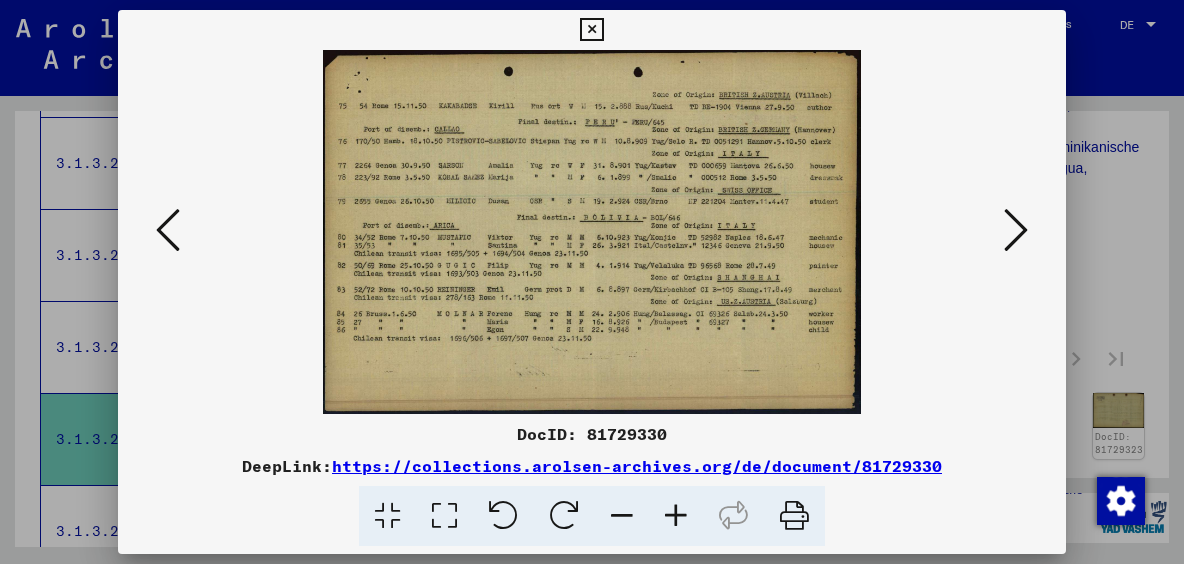 click at bounding box center [1016, 231] 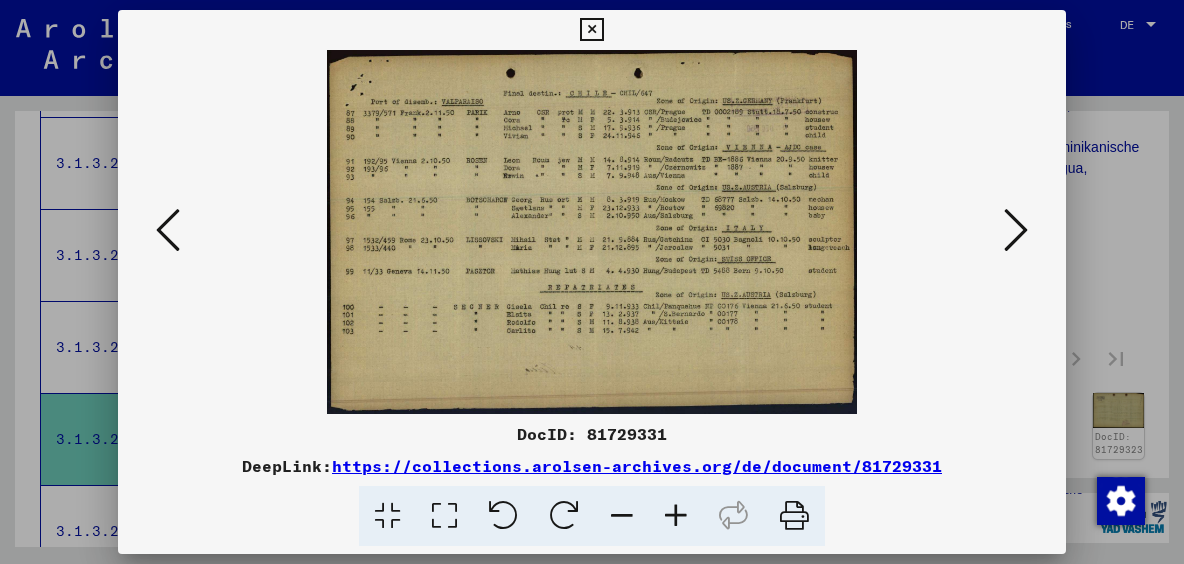 click at bounding box center (1016, 231) 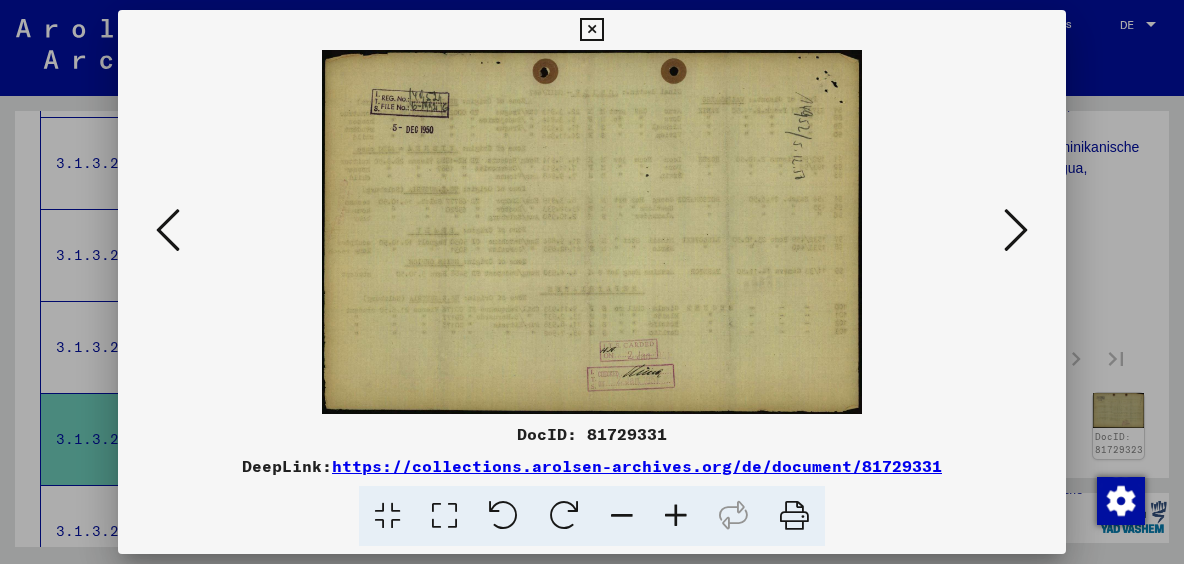 click at bounding box center (1016, 231) 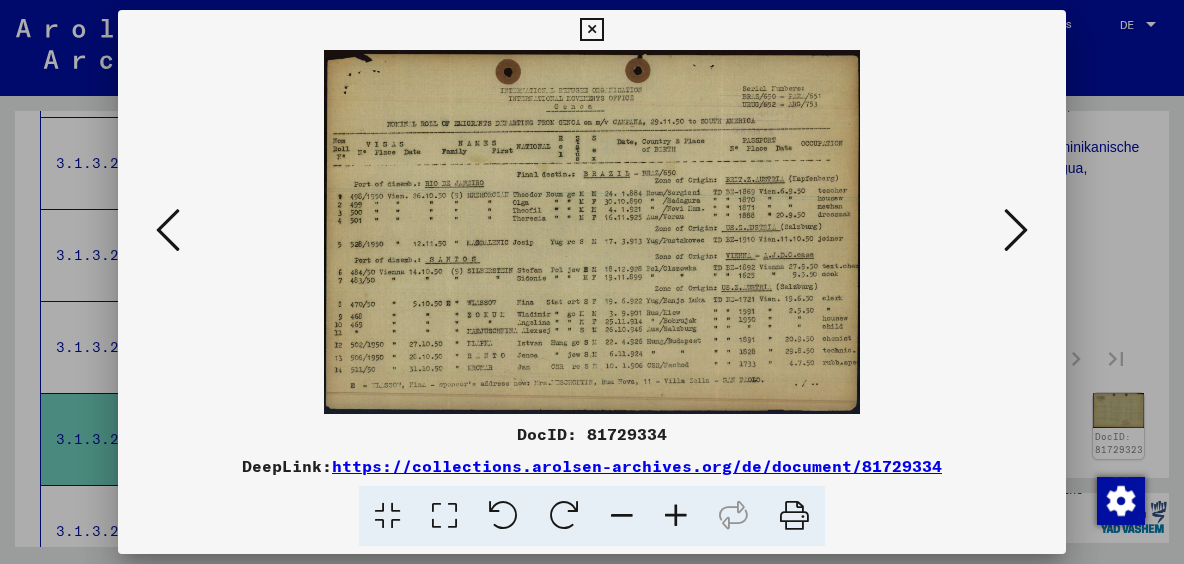 click at bounding box center [168, 230] 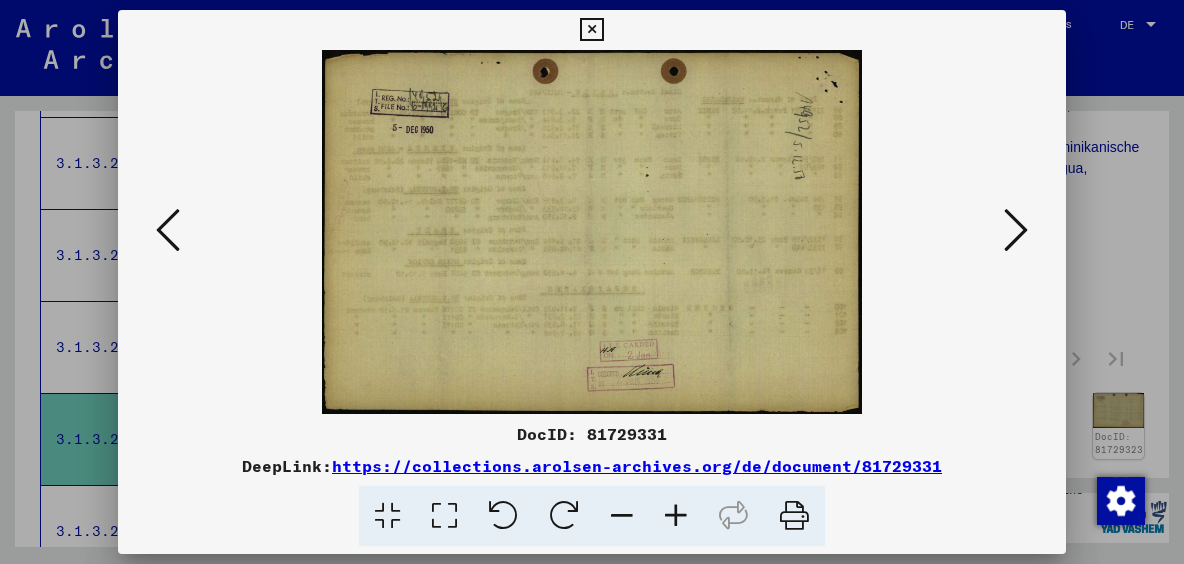 click at bounding box center [168, 230] 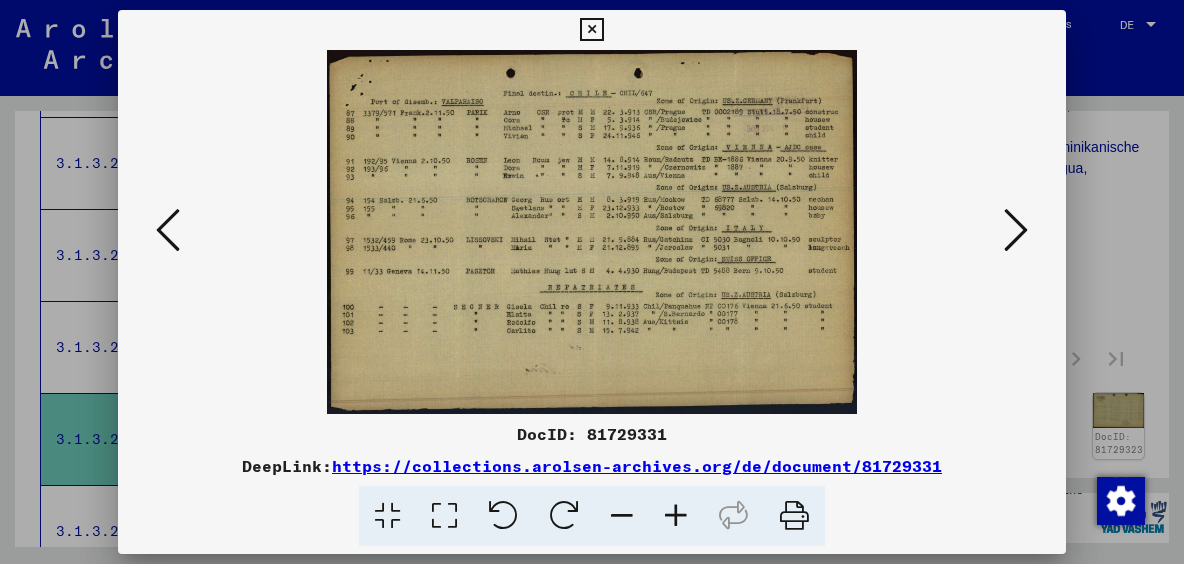click at bounding box center [1016, 230] 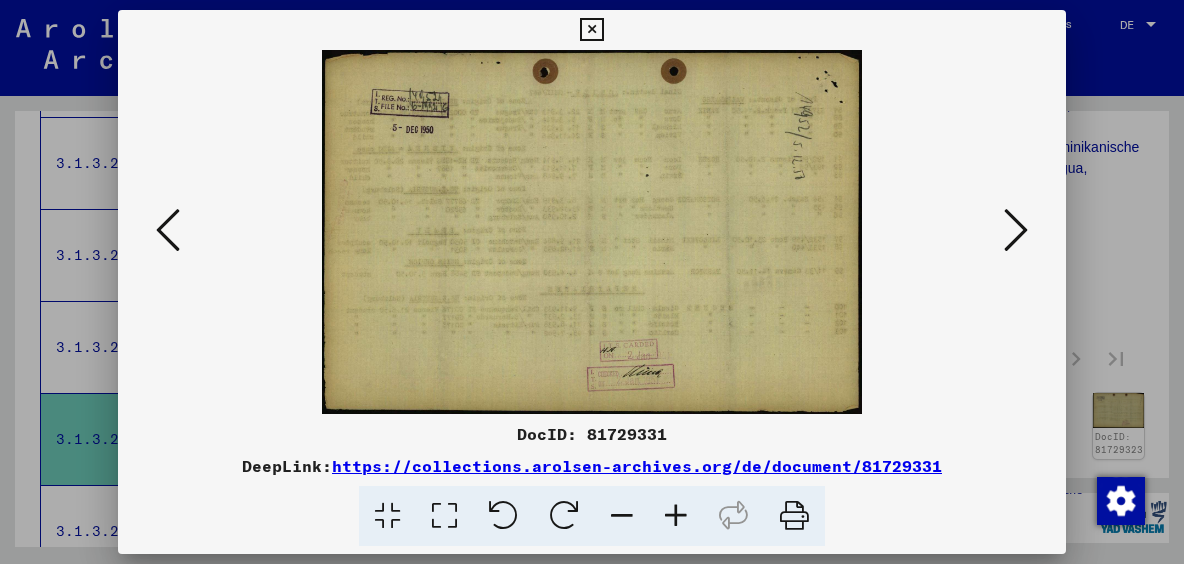 click at bounding box center (1016, 230) 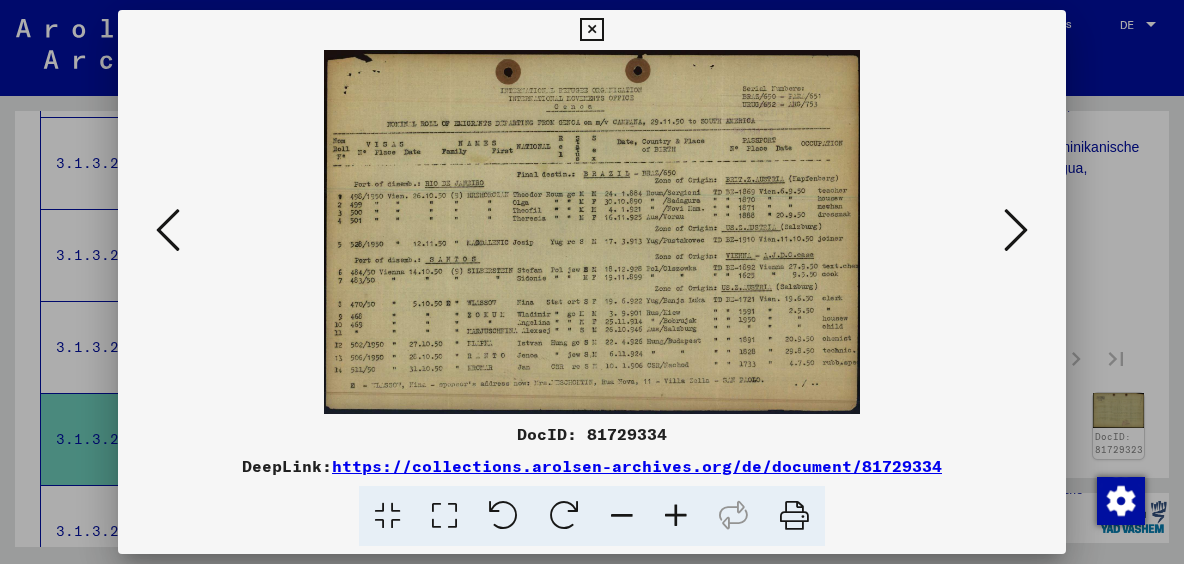 click at bounding box center [1016, 230] 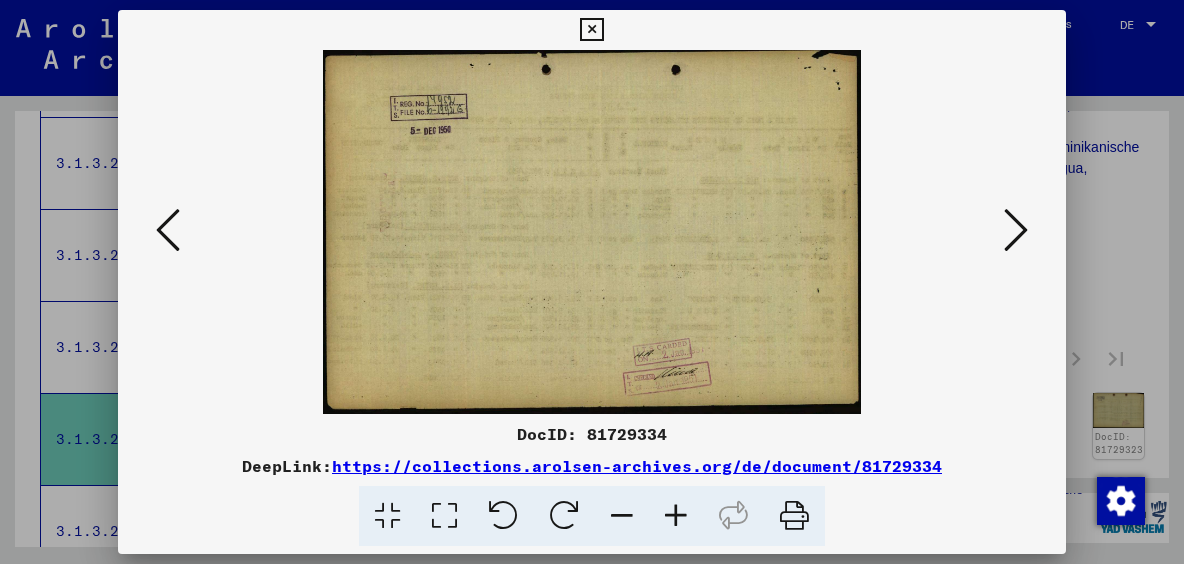 click at bounding box center (1016, 230) 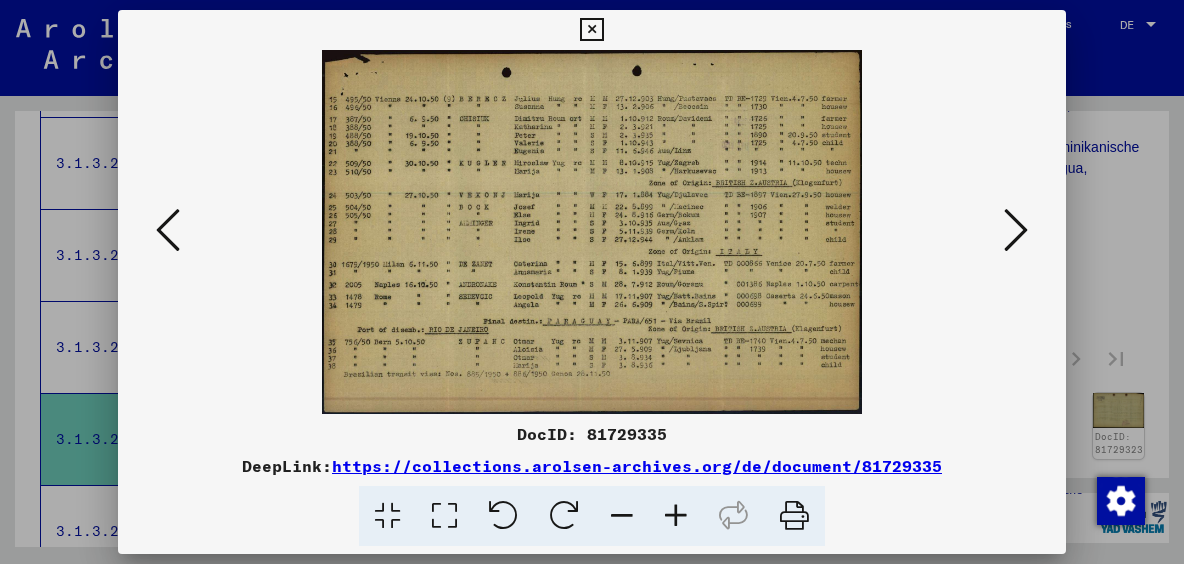 click at bounding box center (1016, 230) 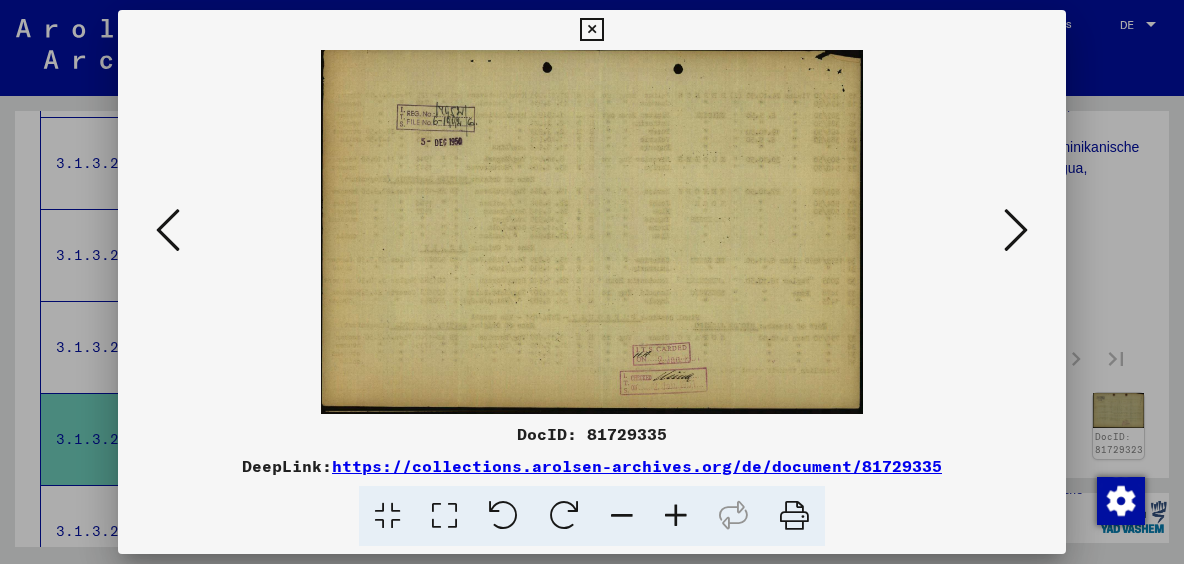 click at bounding box center (1016, 230) 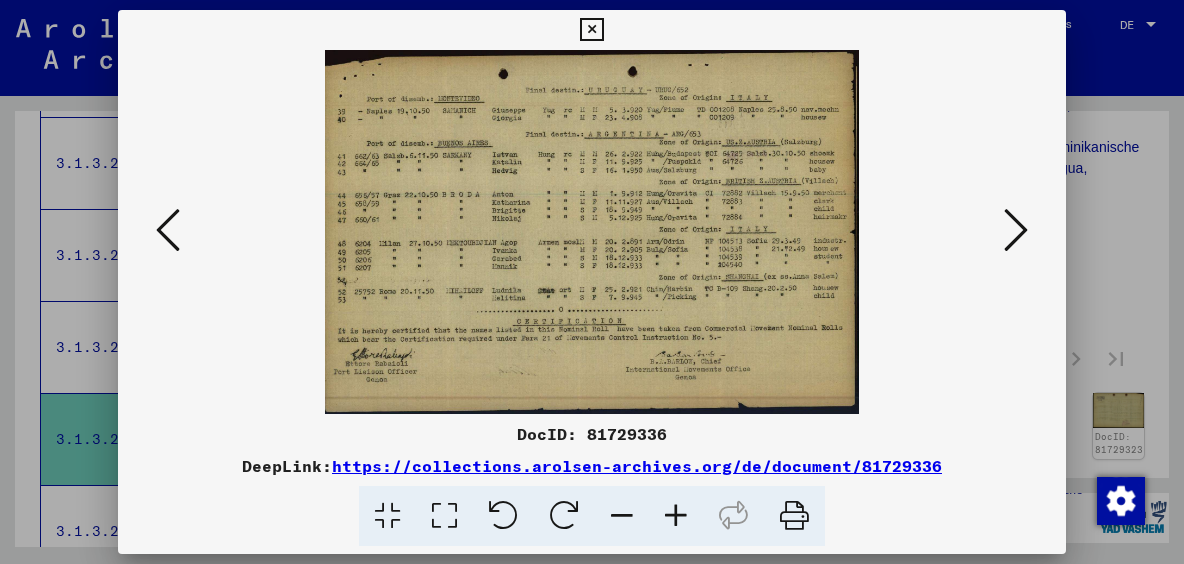 click at bounding box center (1016, 230) 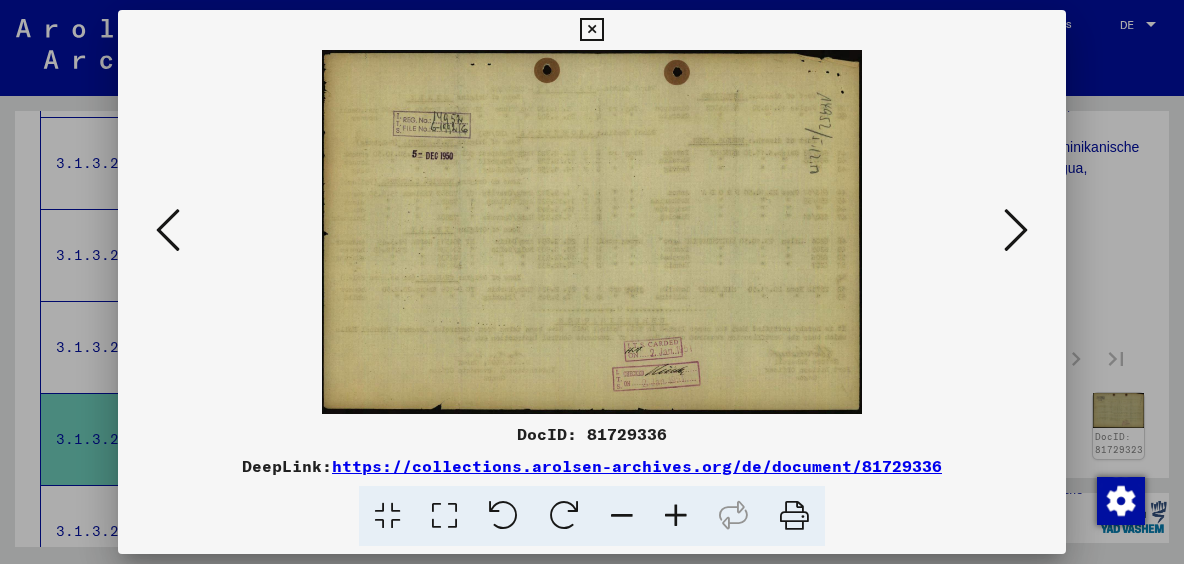 click at bounding box center [1016, 230] 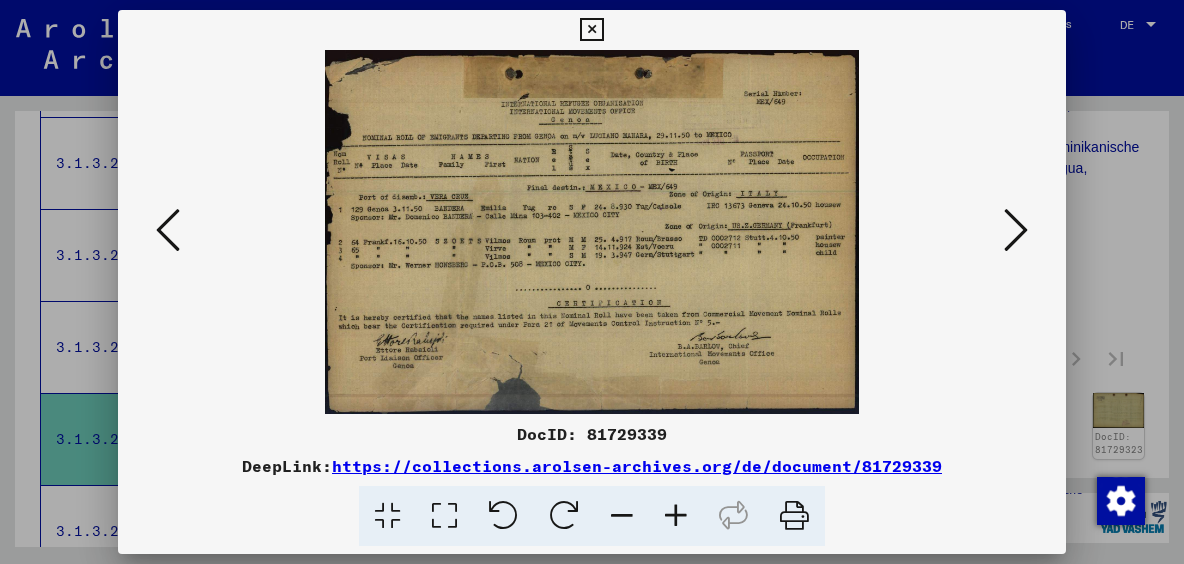 click at bounding box center [1016, 230] 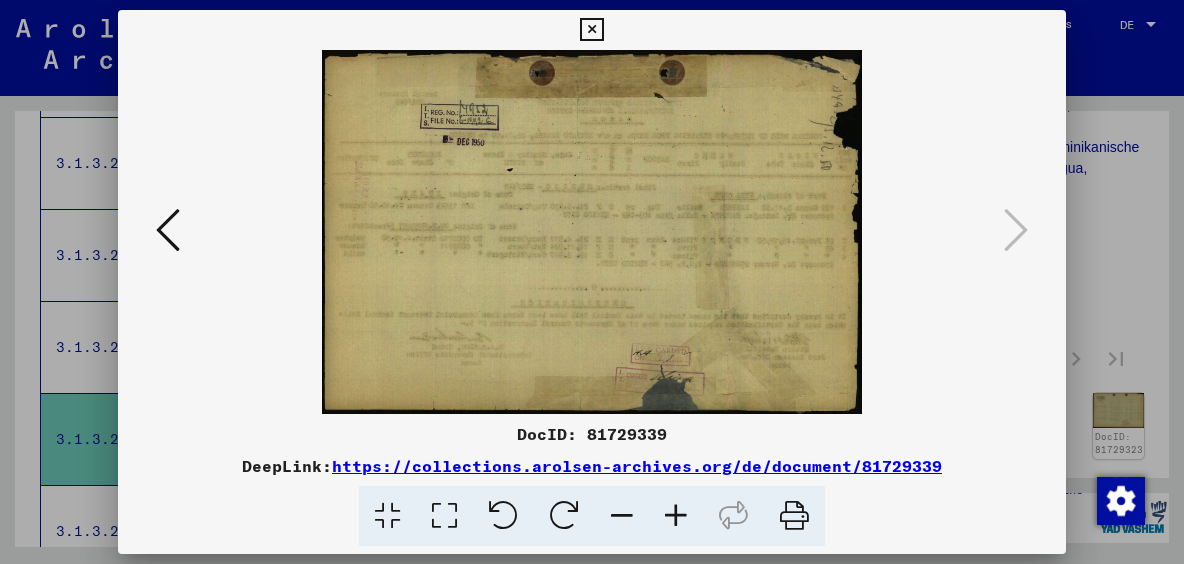 click at bounding box center [168, 231] 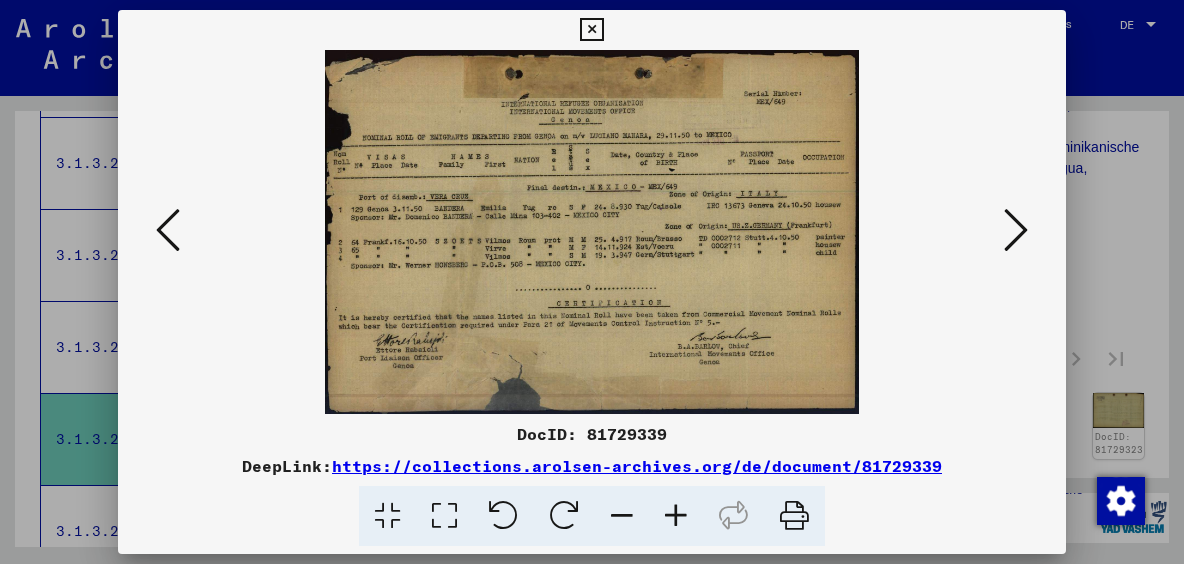type 